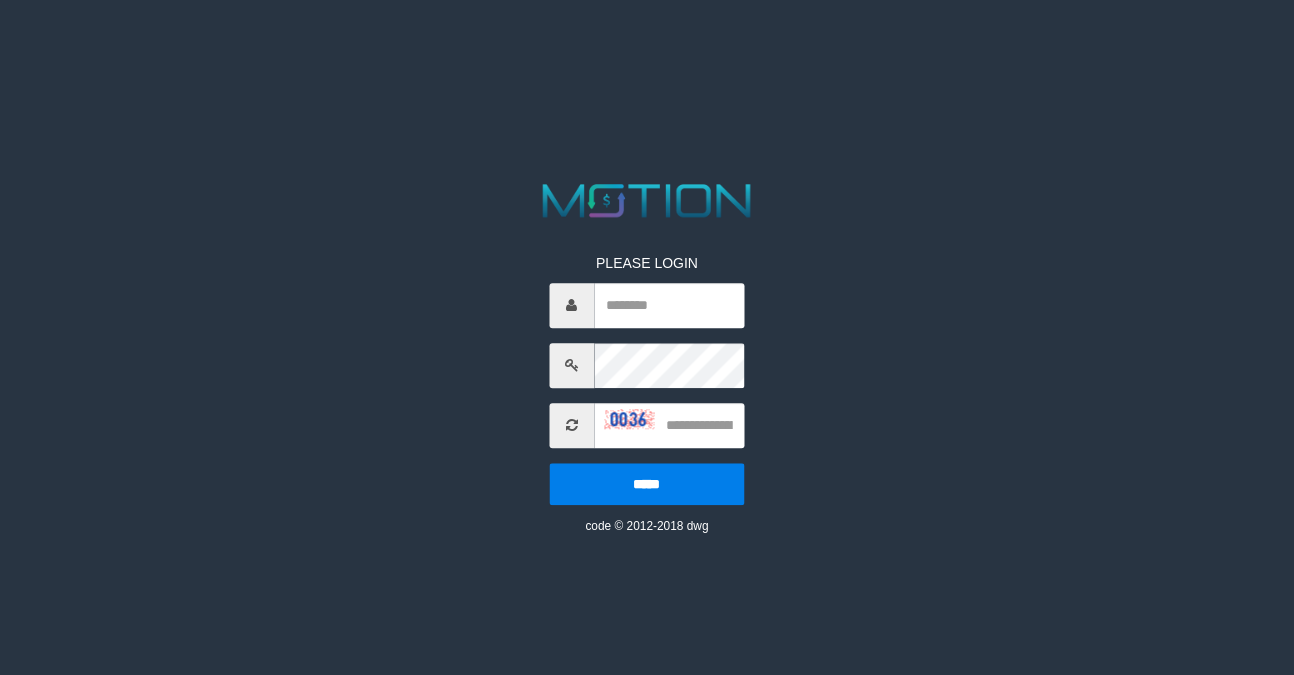 scroll, scrollTop: 0, scrollLeft: 0, axis: both 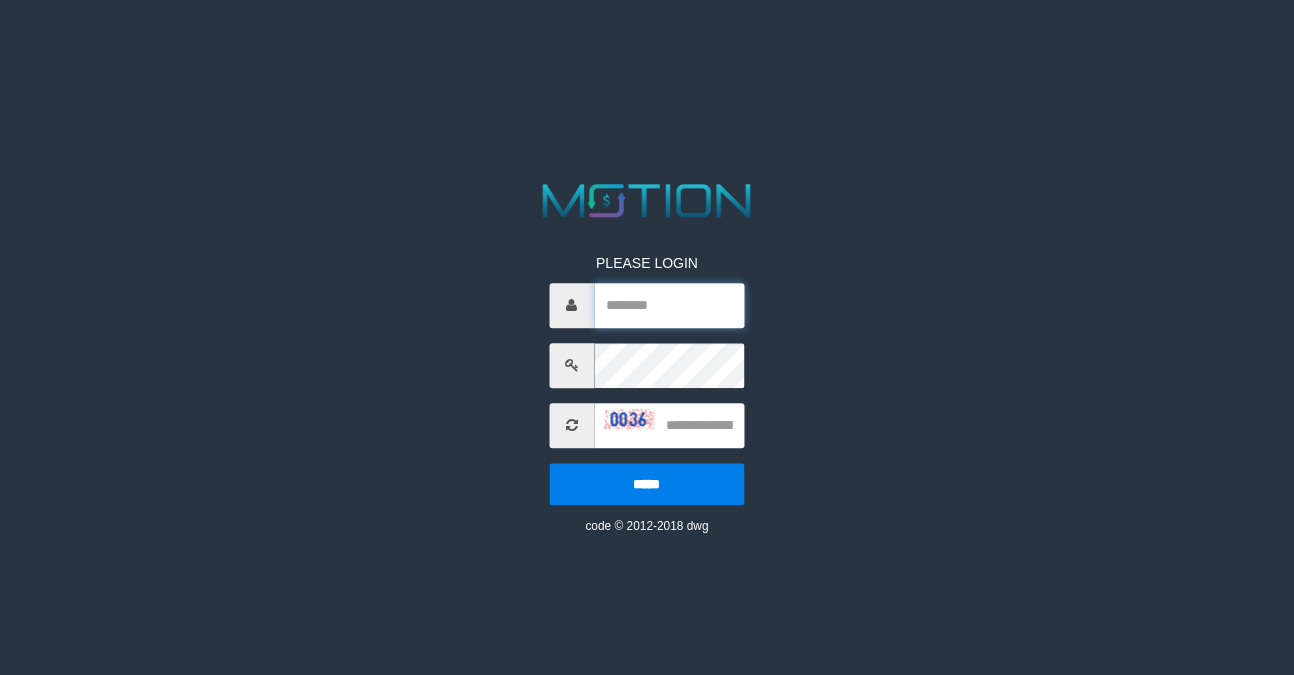 type on "********" 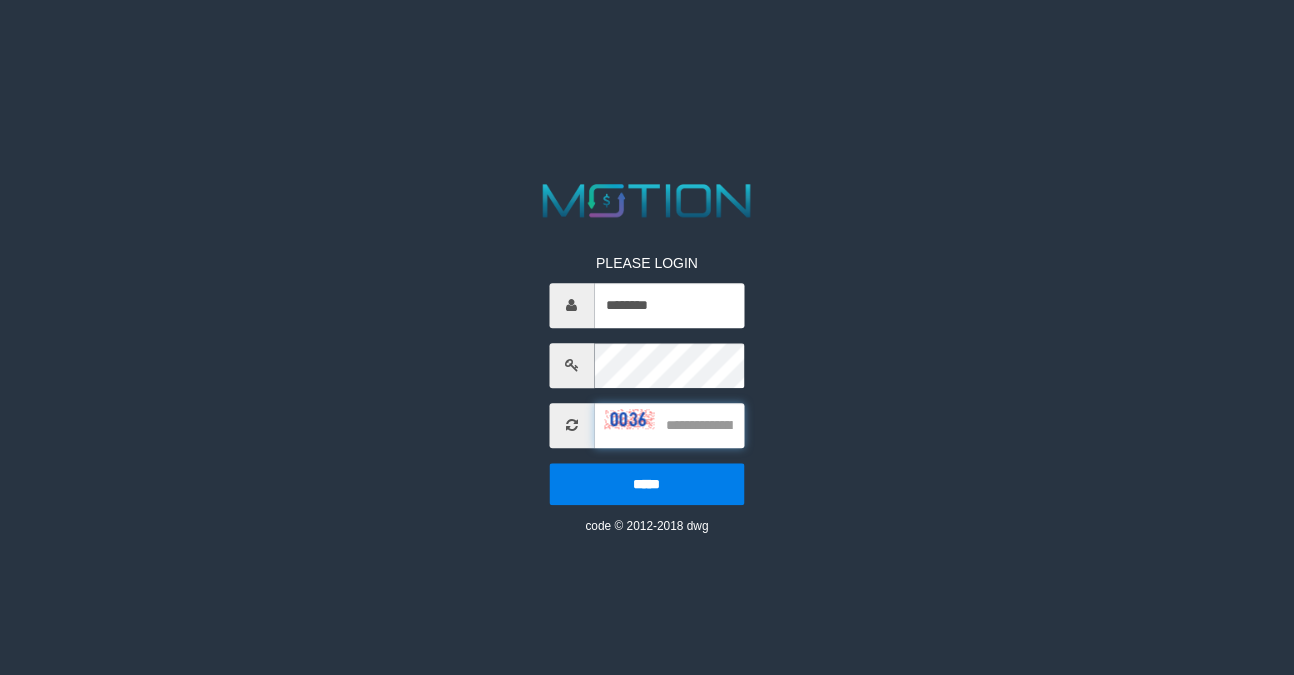 click at bounding box center [669, 425] 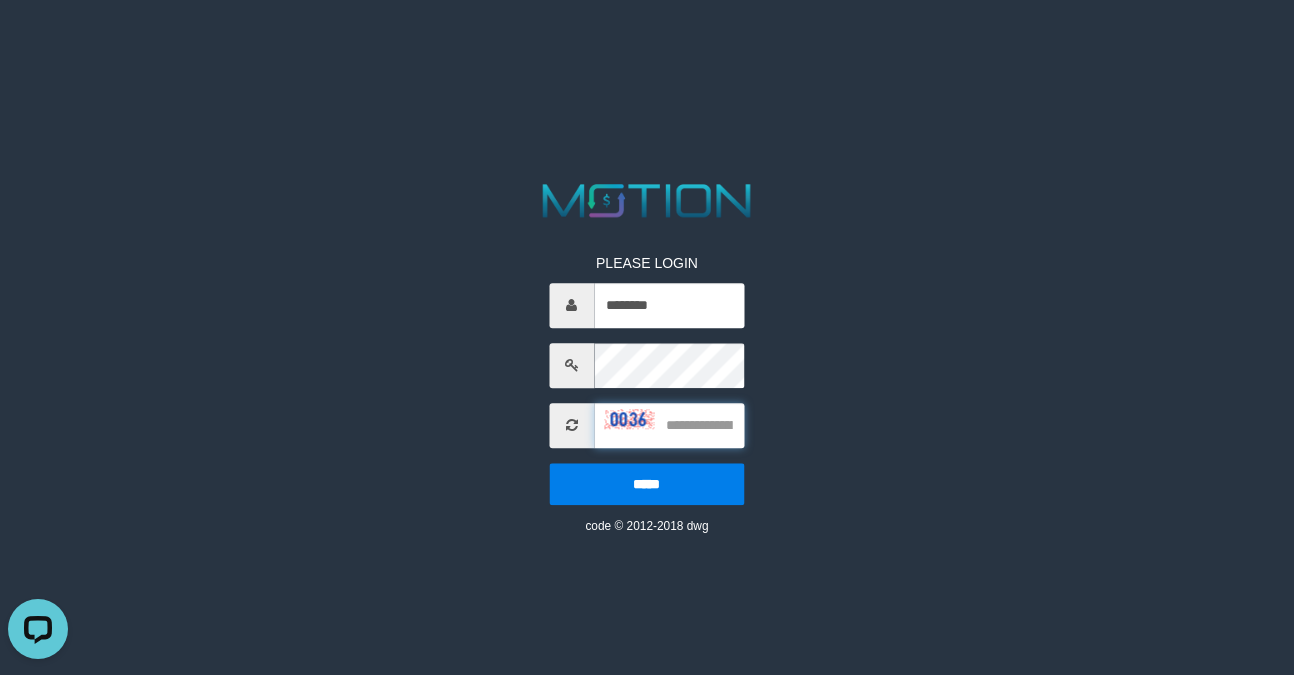 scroll, scrollTop: 0, scrollLeft: 0, axis: both 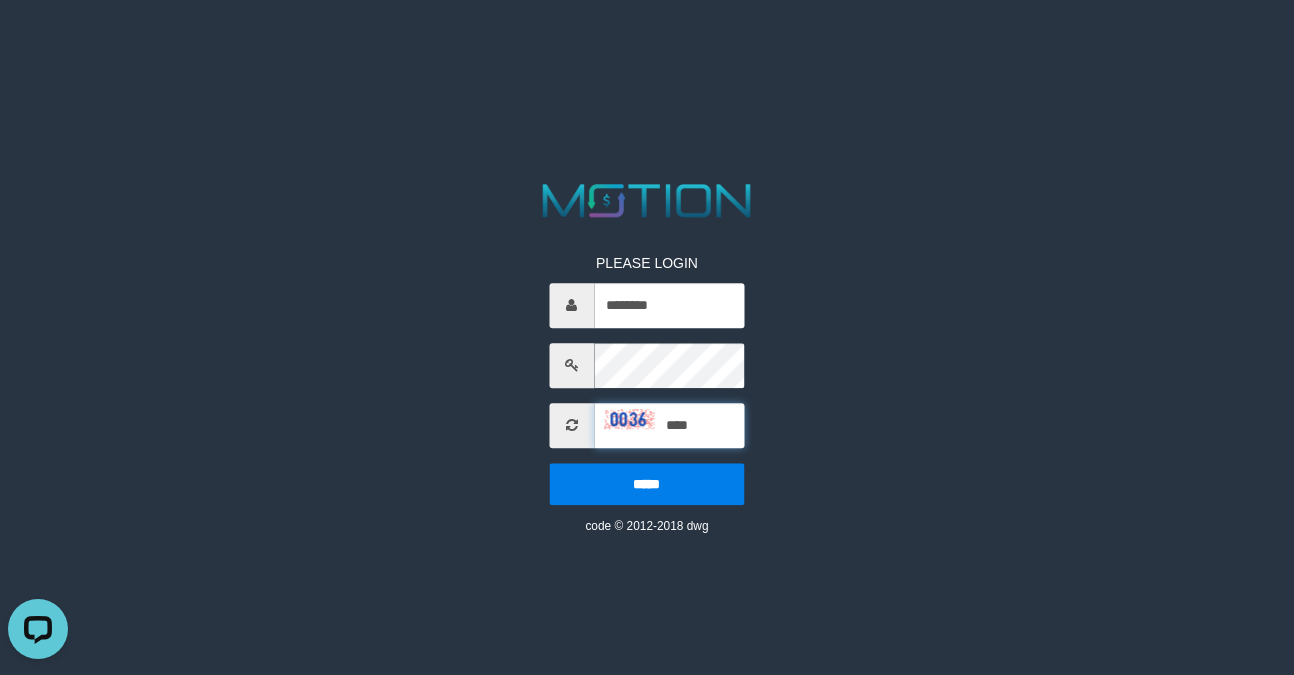 type on "****" 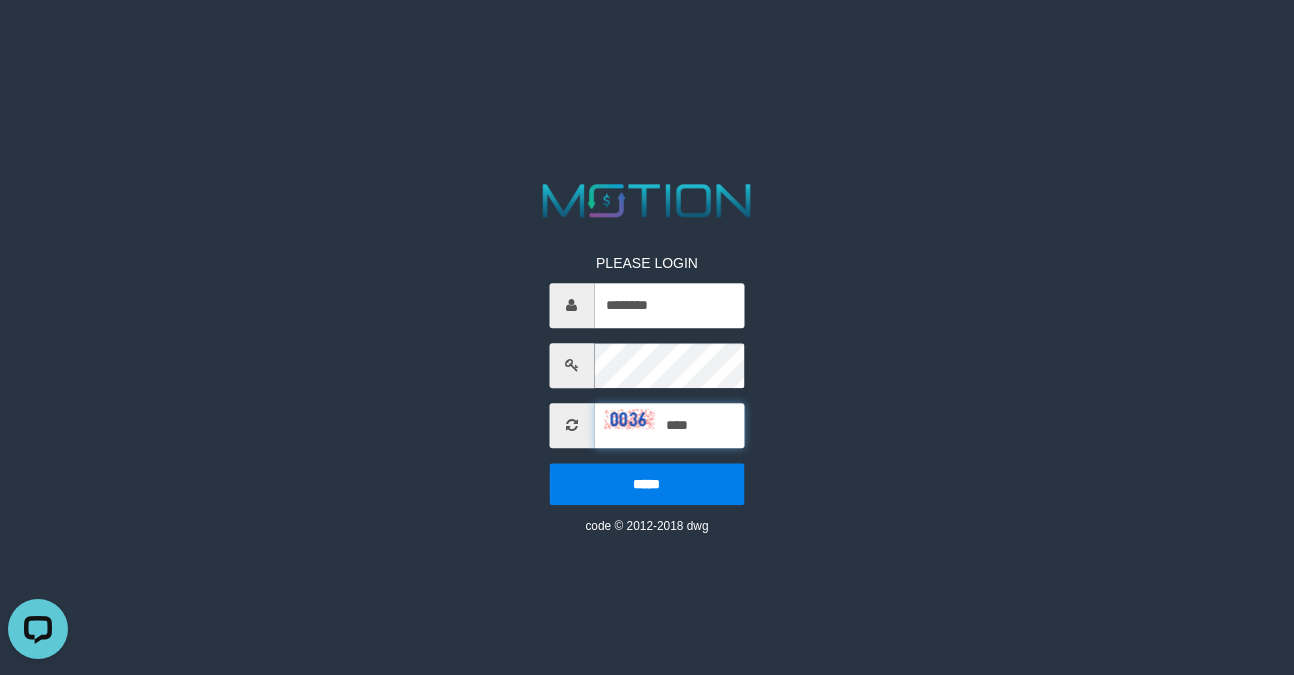 click on "*****" at bounding box center [647, 484] 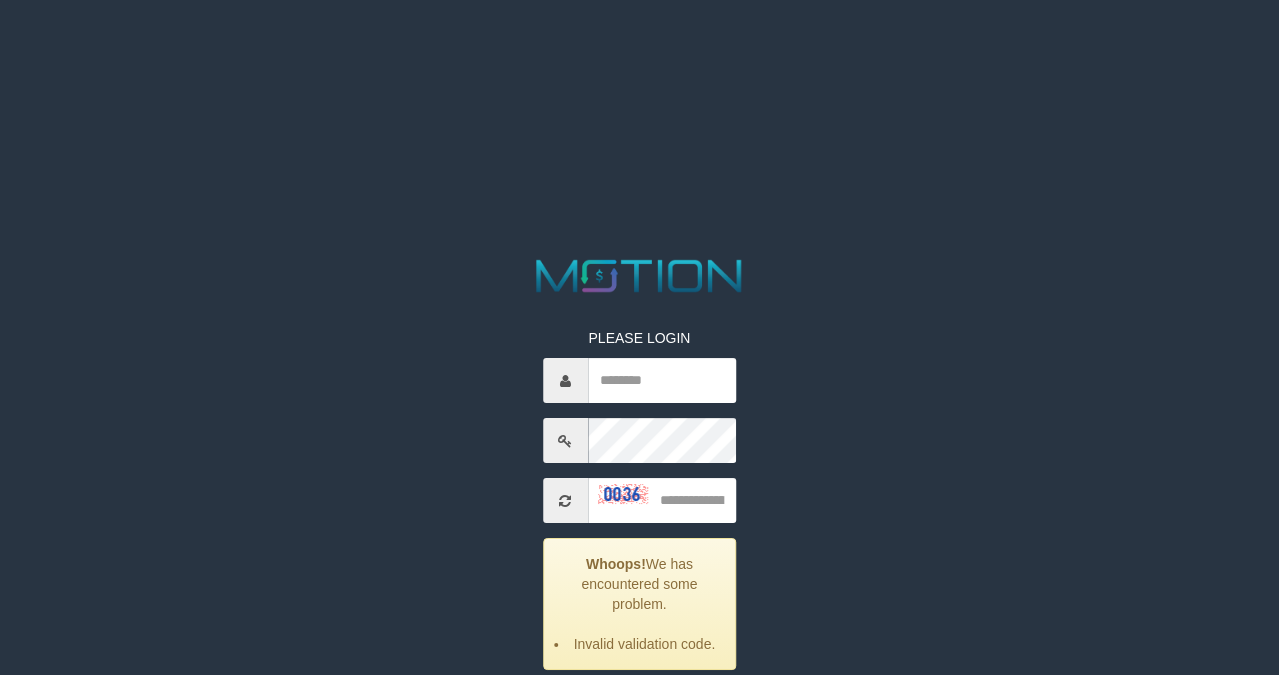 scroll, scrollTop: 0, scrollLeft: 0, axis: both 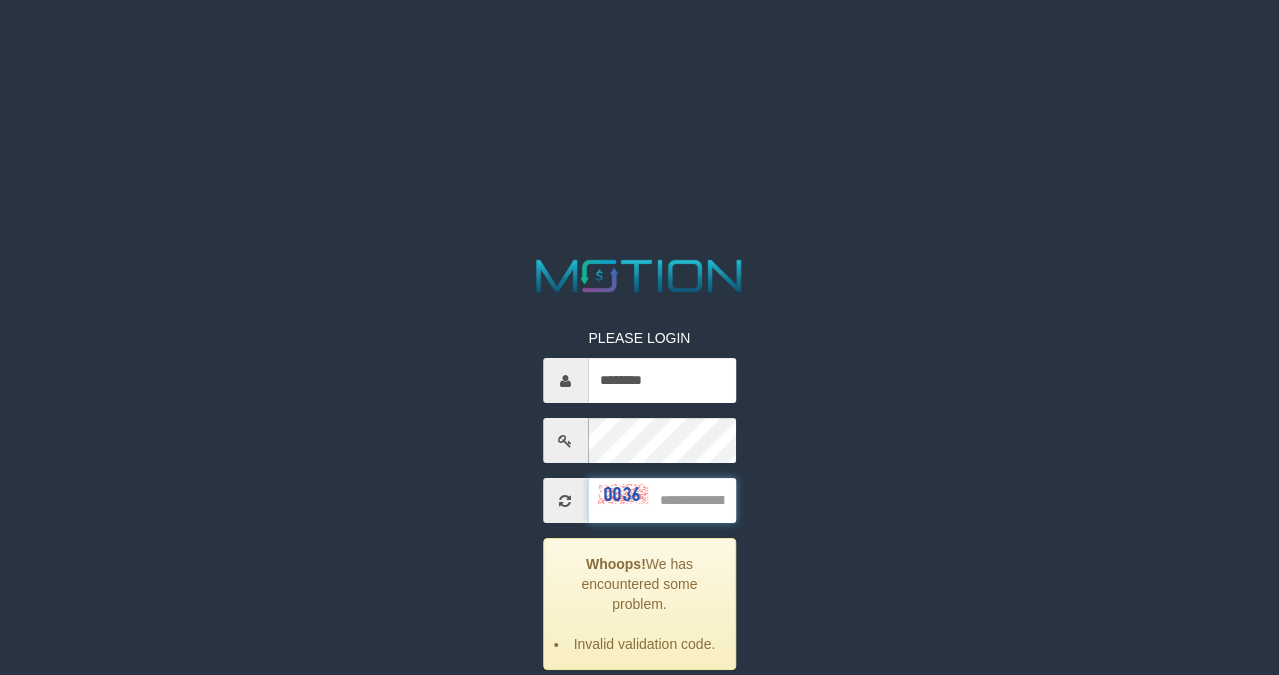 click at bounding box center [662, 500] 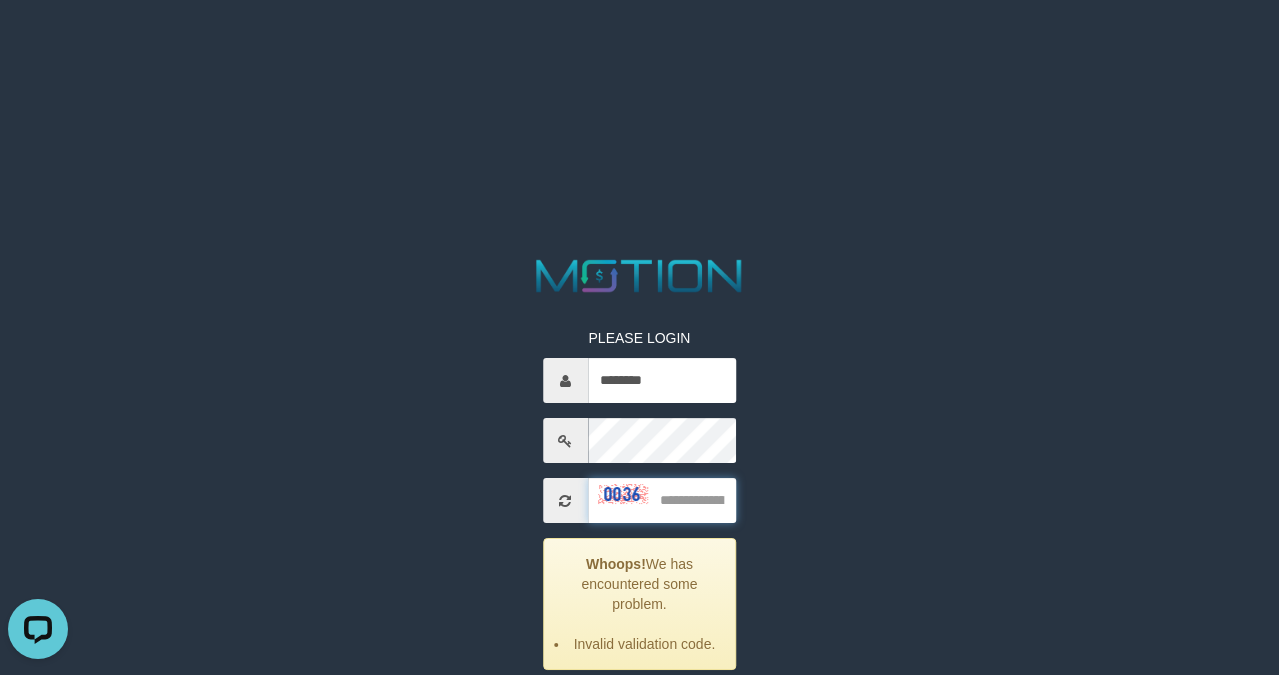 scroll, scrollTop: 0, scrollLeft: 0, axis: both 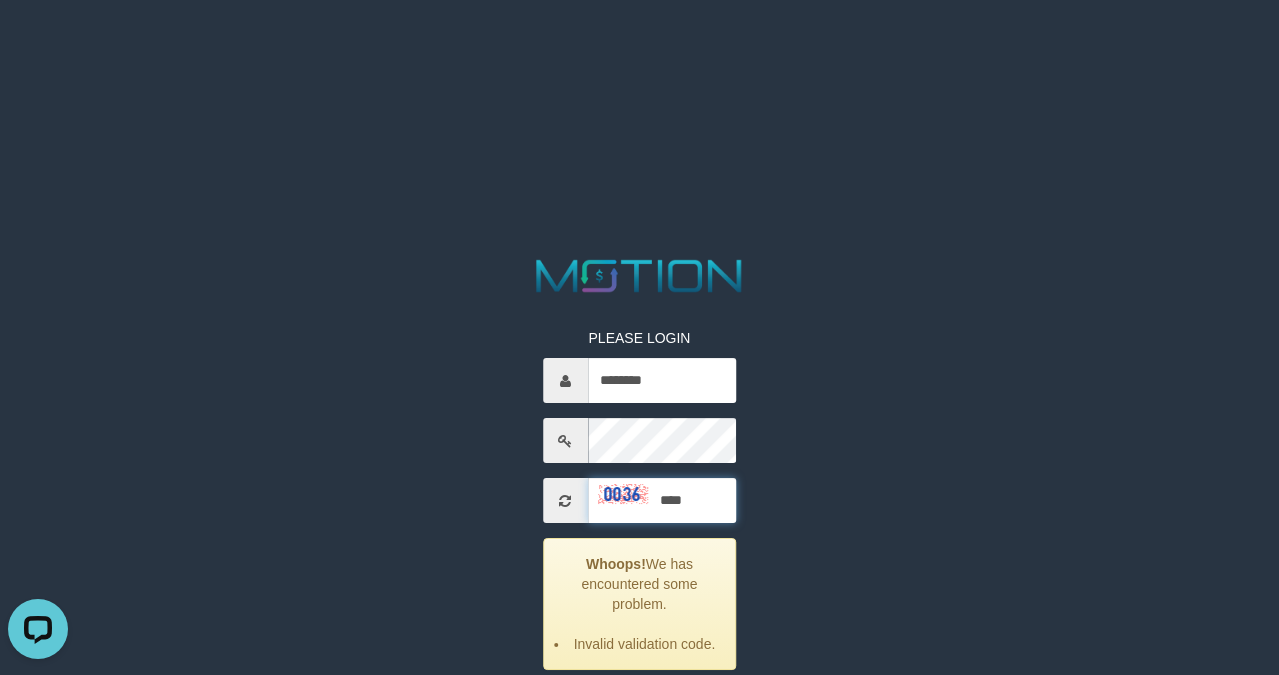 type on "****" 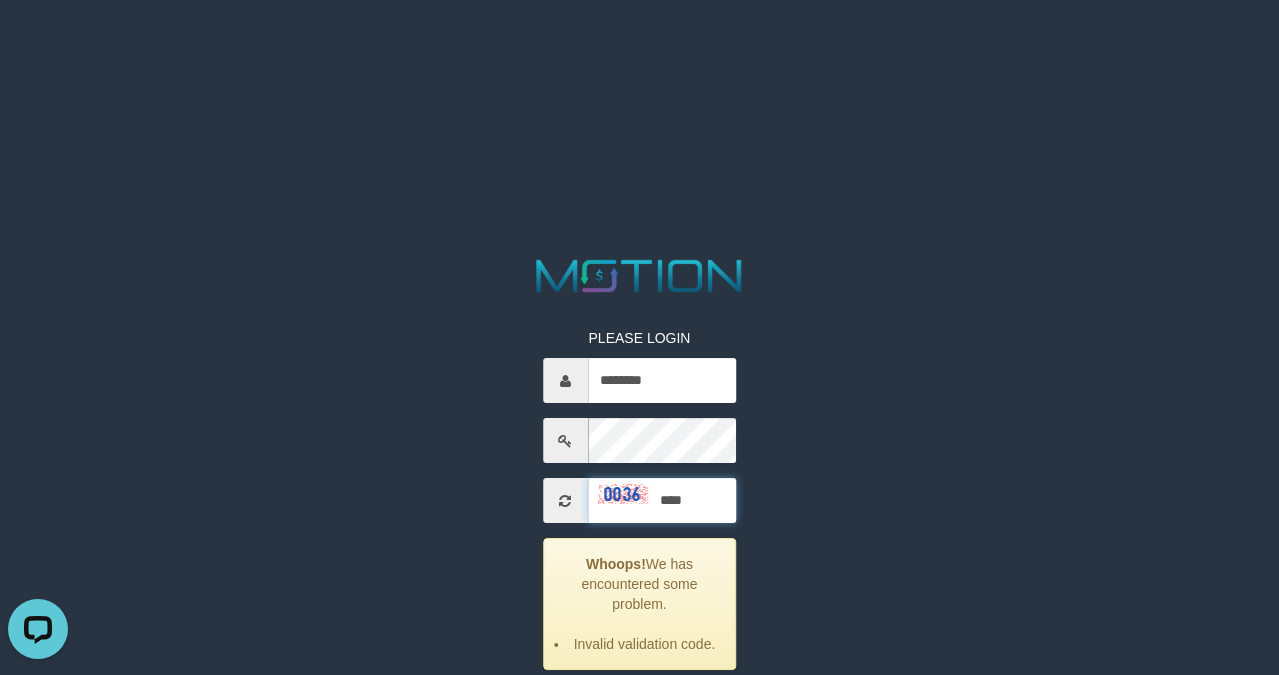 click on "*****" at bounding box center [639, 711] 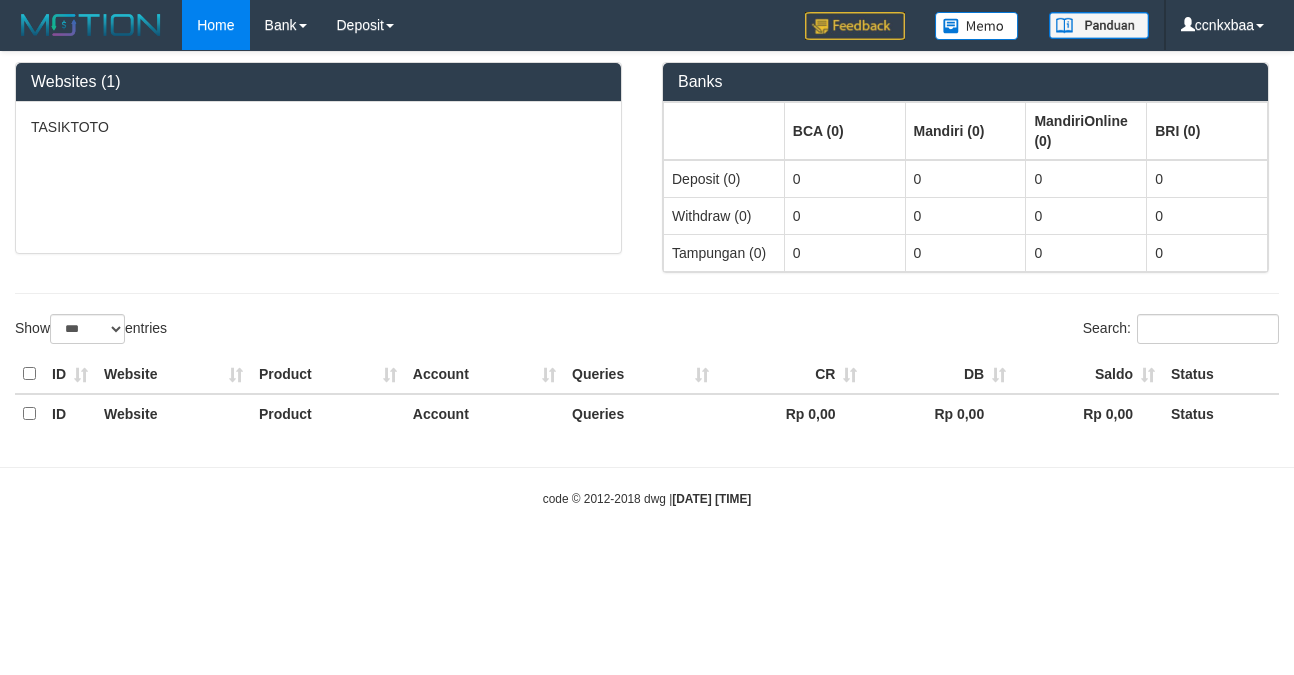 select on "***" 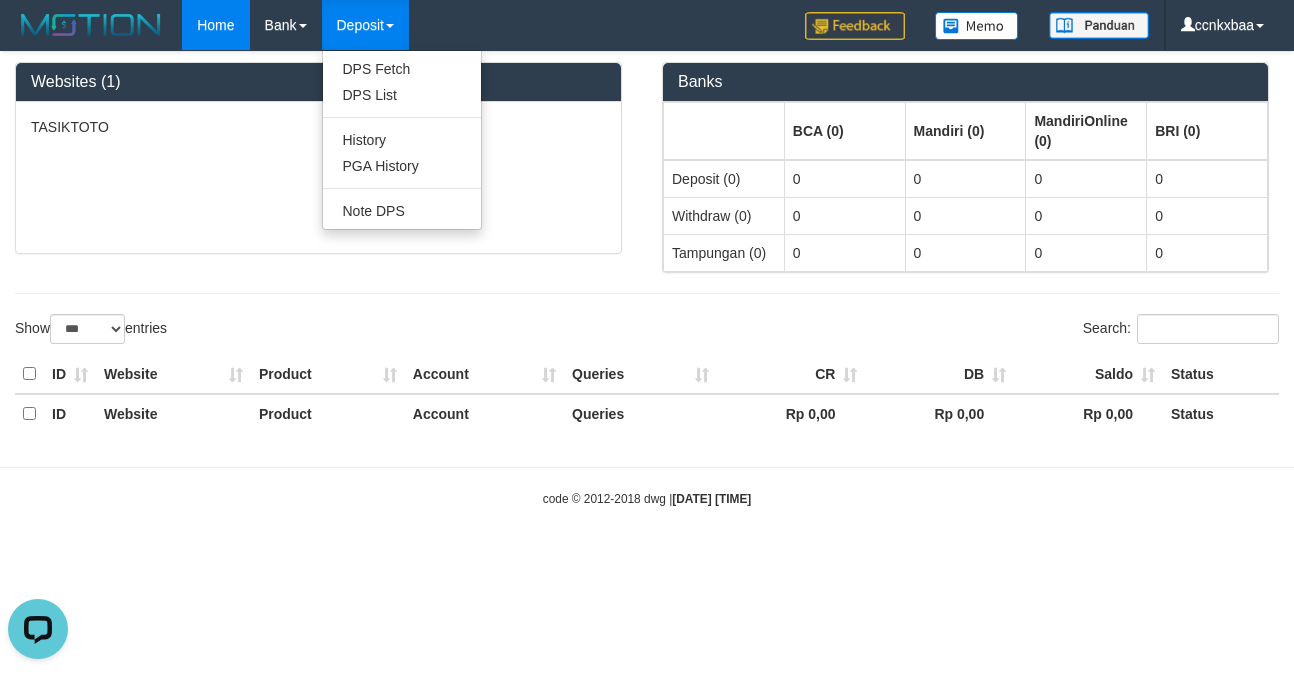 scroll, scrollTop: 0, scrollLeft: 0, axis: both 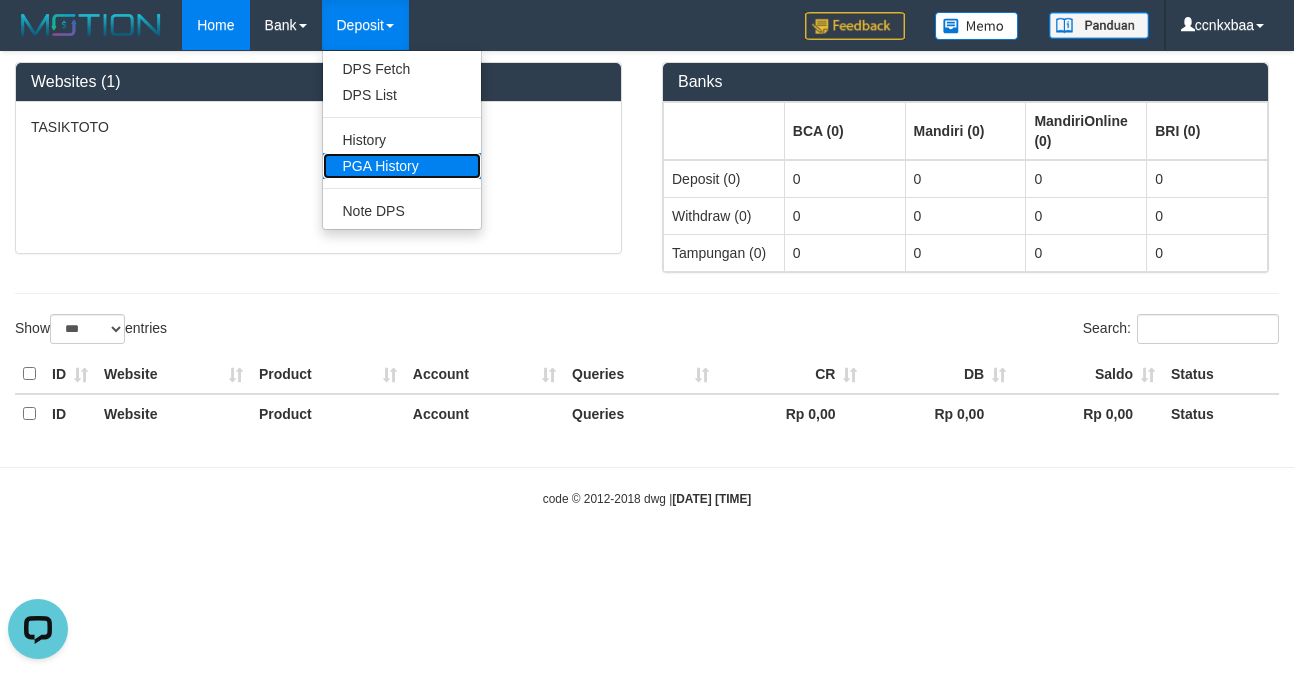 click on "PGA History" at bounding box center [402, 166] 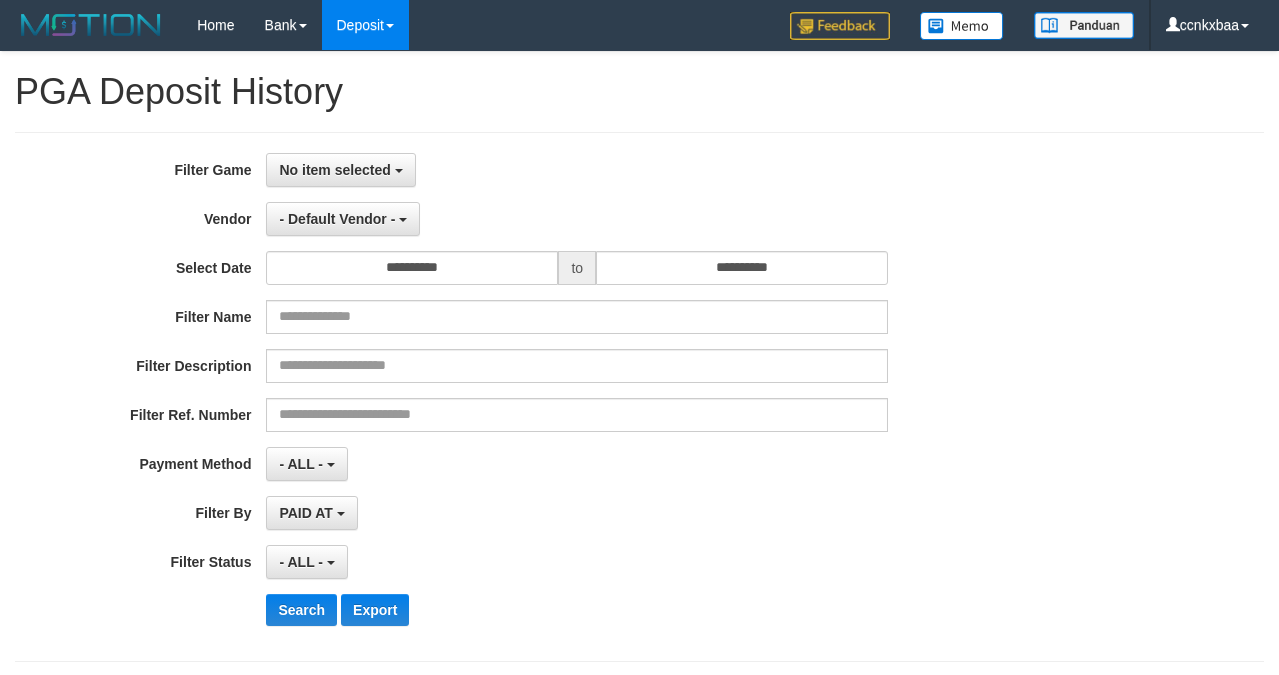 select 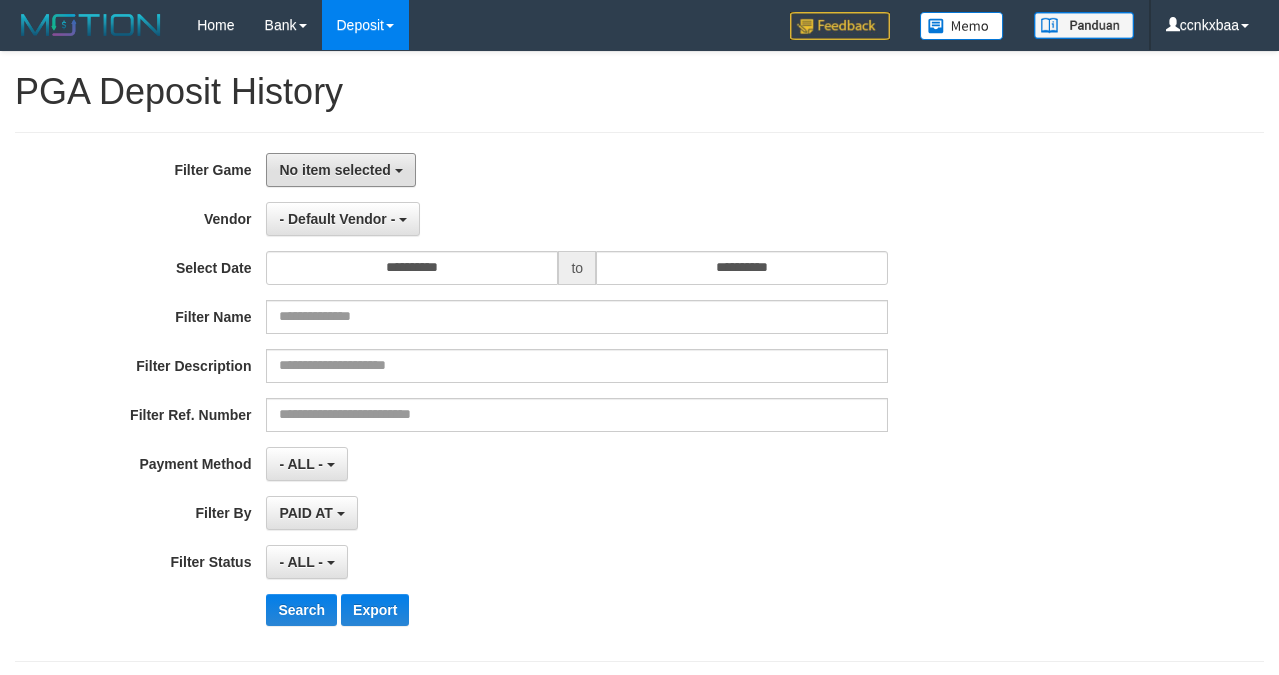 click on "No item selected" at bounding box center (340, 170) 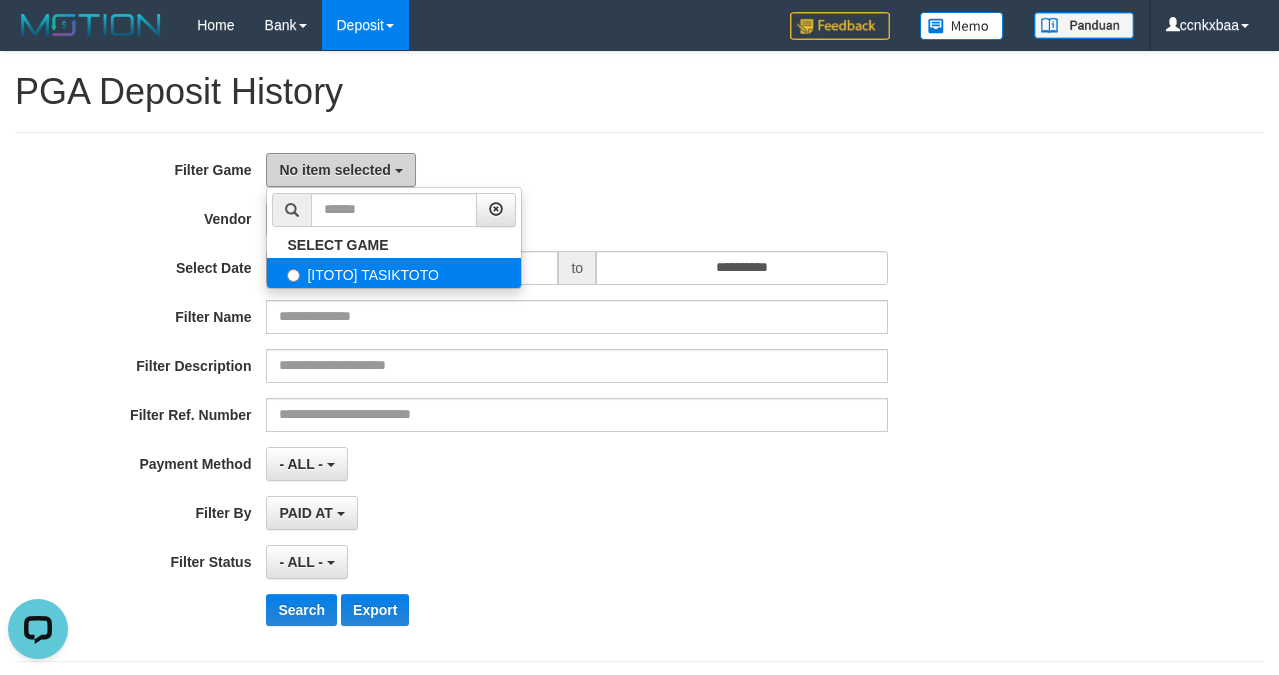 scroll, scrollTop: 0, scrollLeft: 0, axis: both 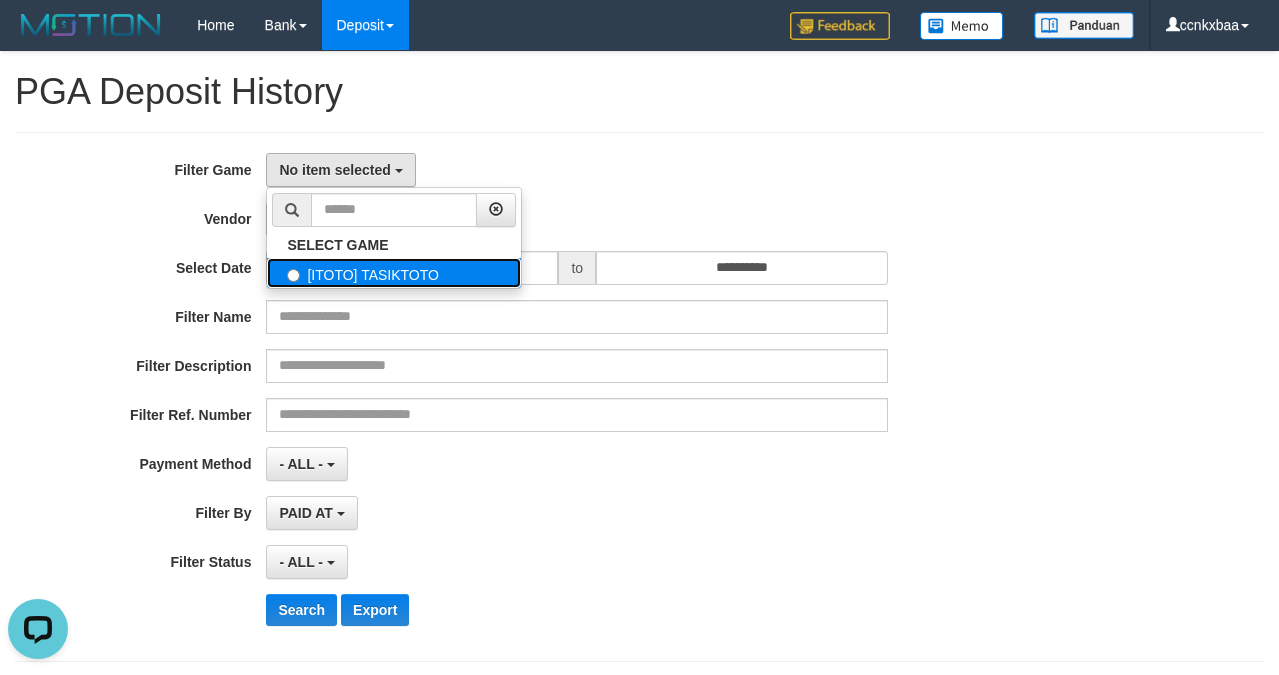 click on "[ITOTO] TASIKTOTO" at bounding box center [394, 273] 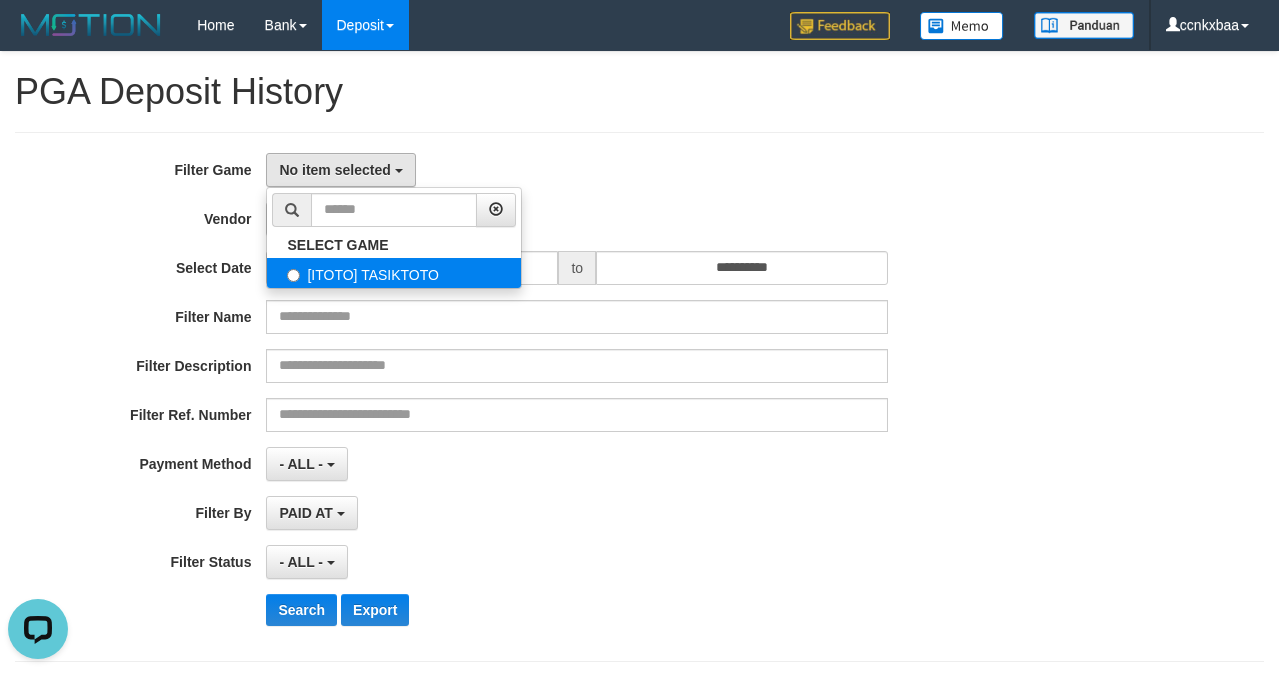 select on "****" 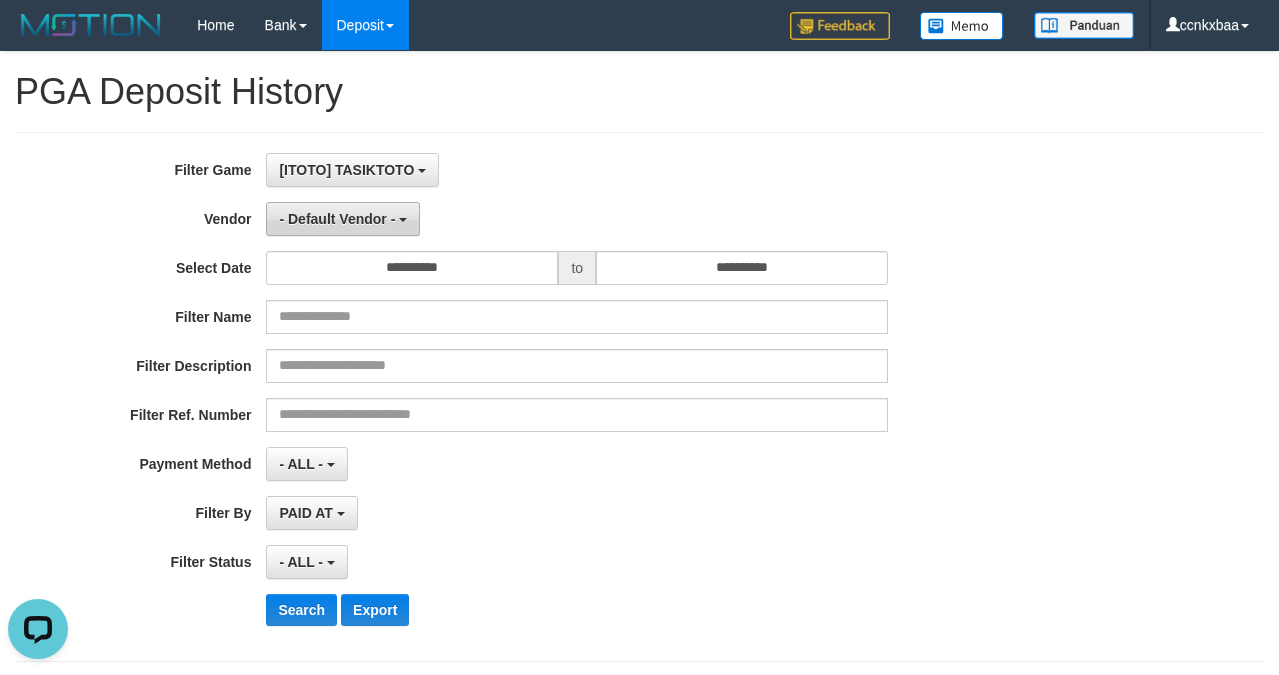 click on "- Default Vendor -" at bounding box center [343, 219] 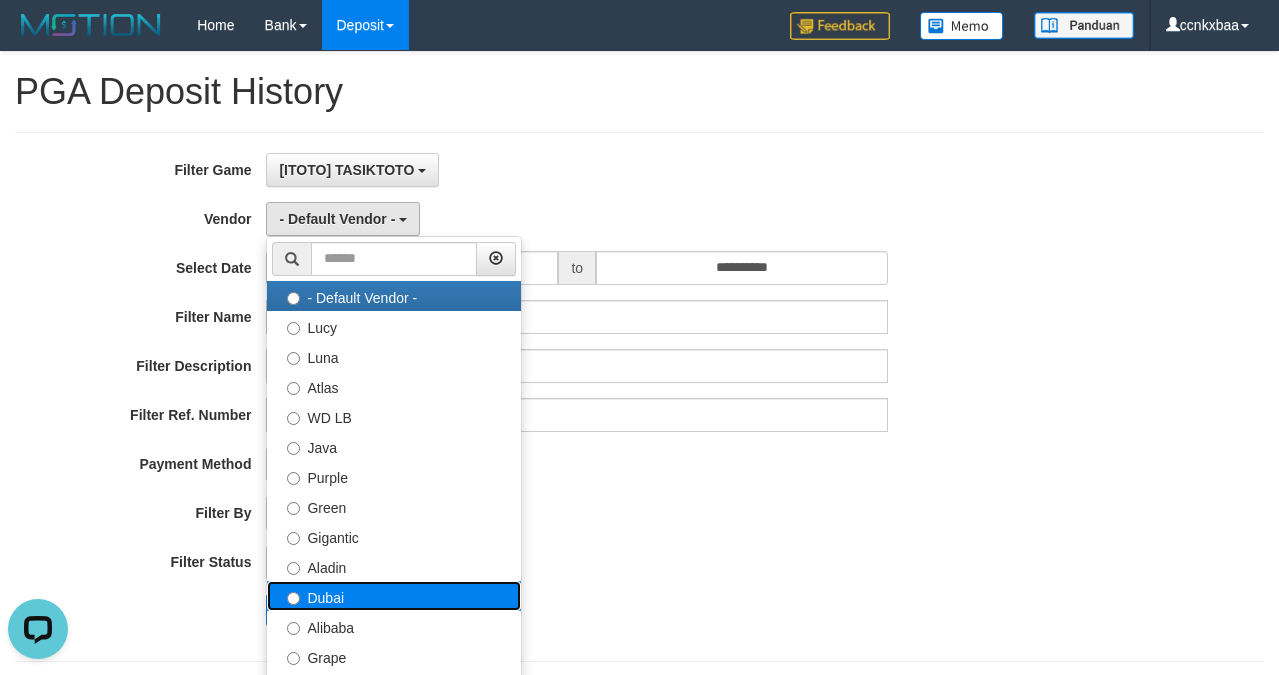 click on "Dubai" at bounding box center (394, 596) 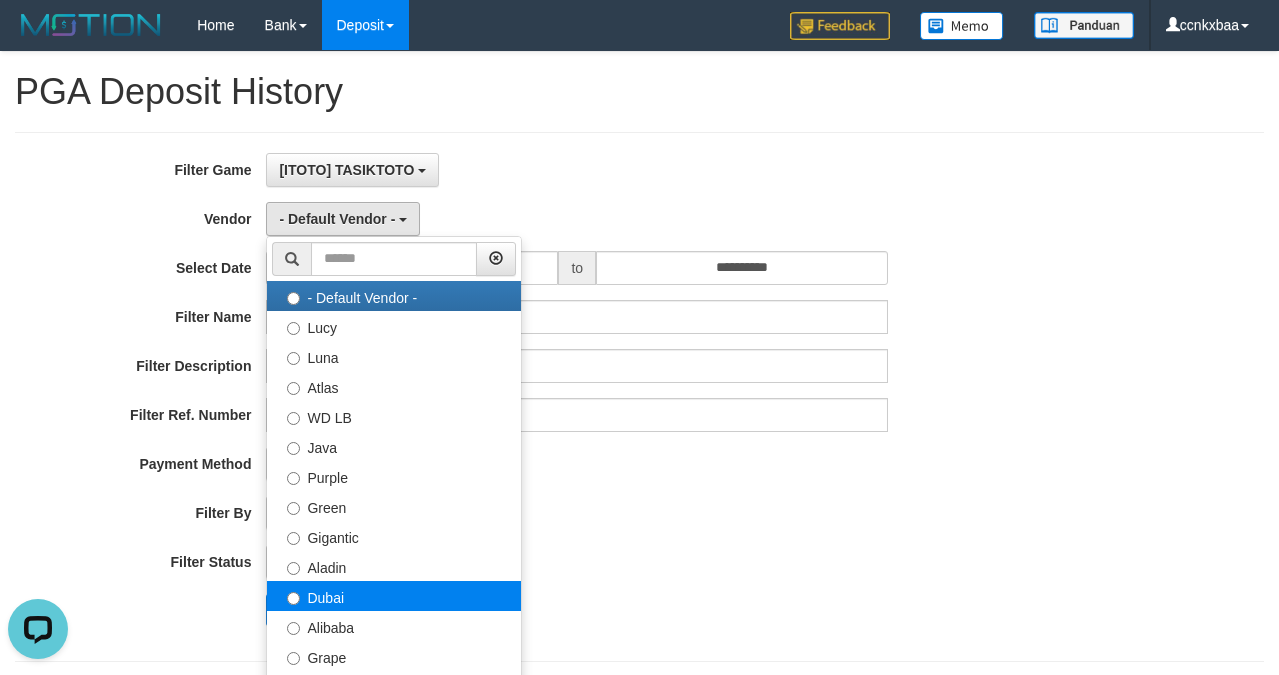 select on "**********" 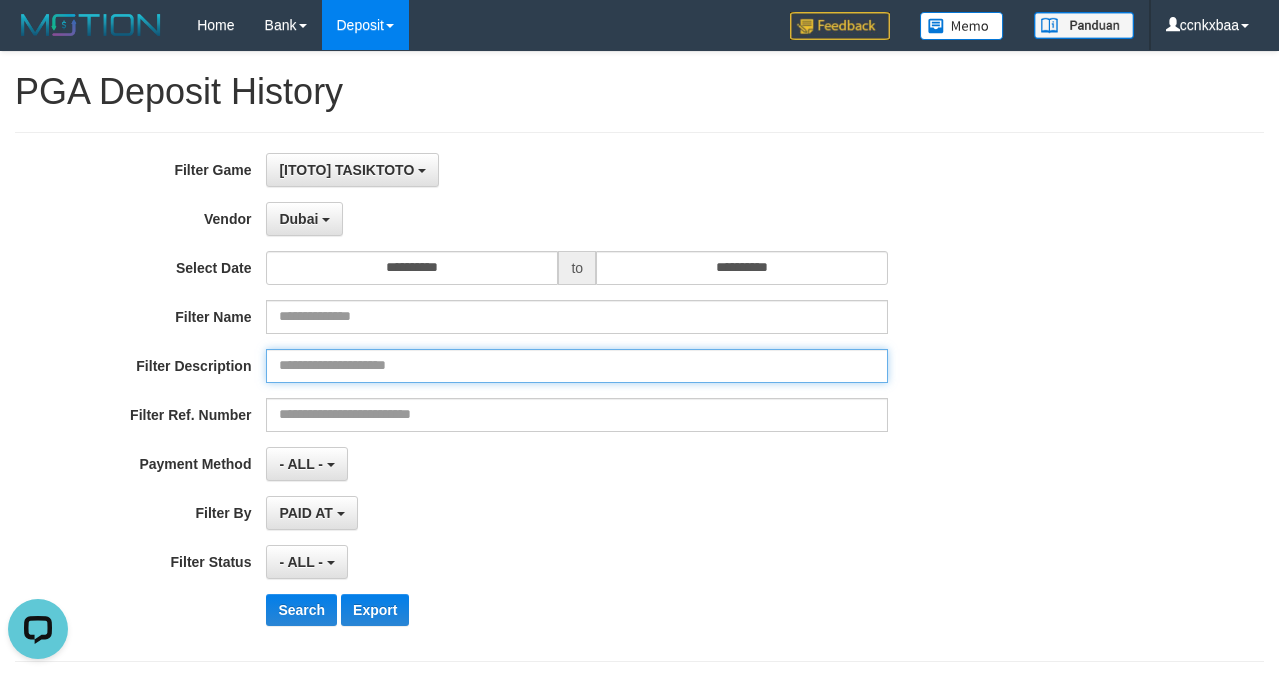 click at bounding box center (577, 366) 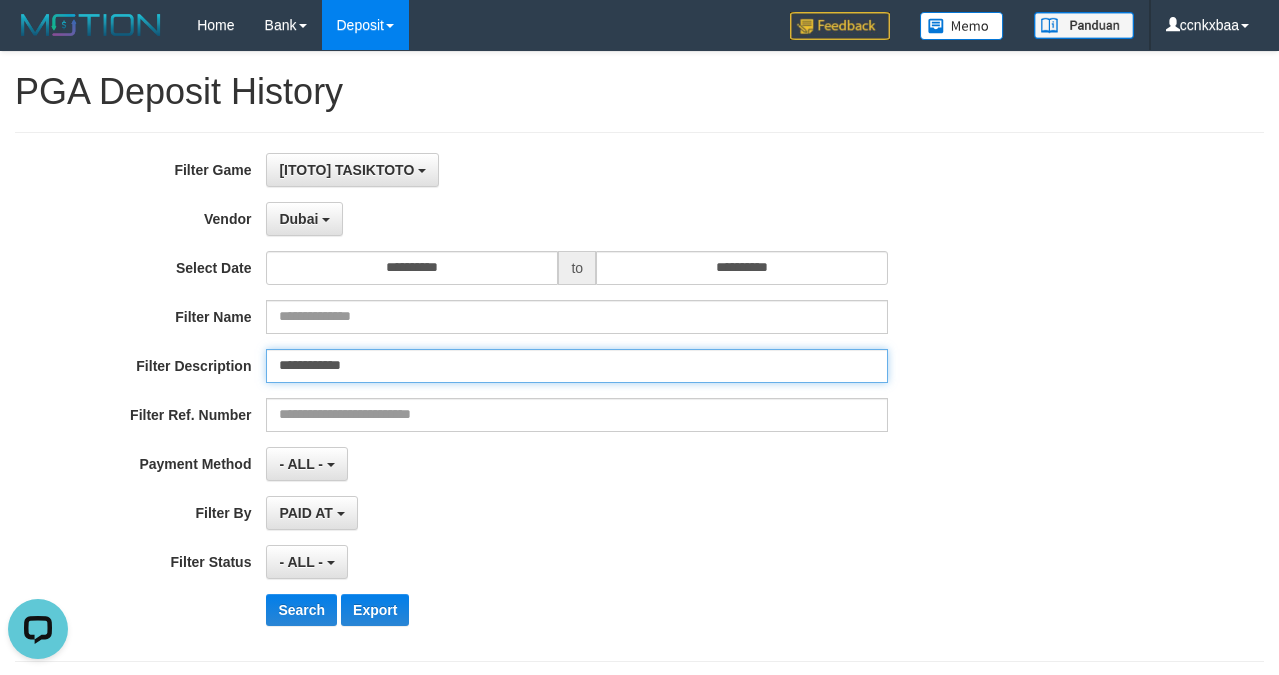 drag, startPoint x: 284, startPoint y: 370, endPoint x: 194, endPoint y: 354, distance: 91.411156 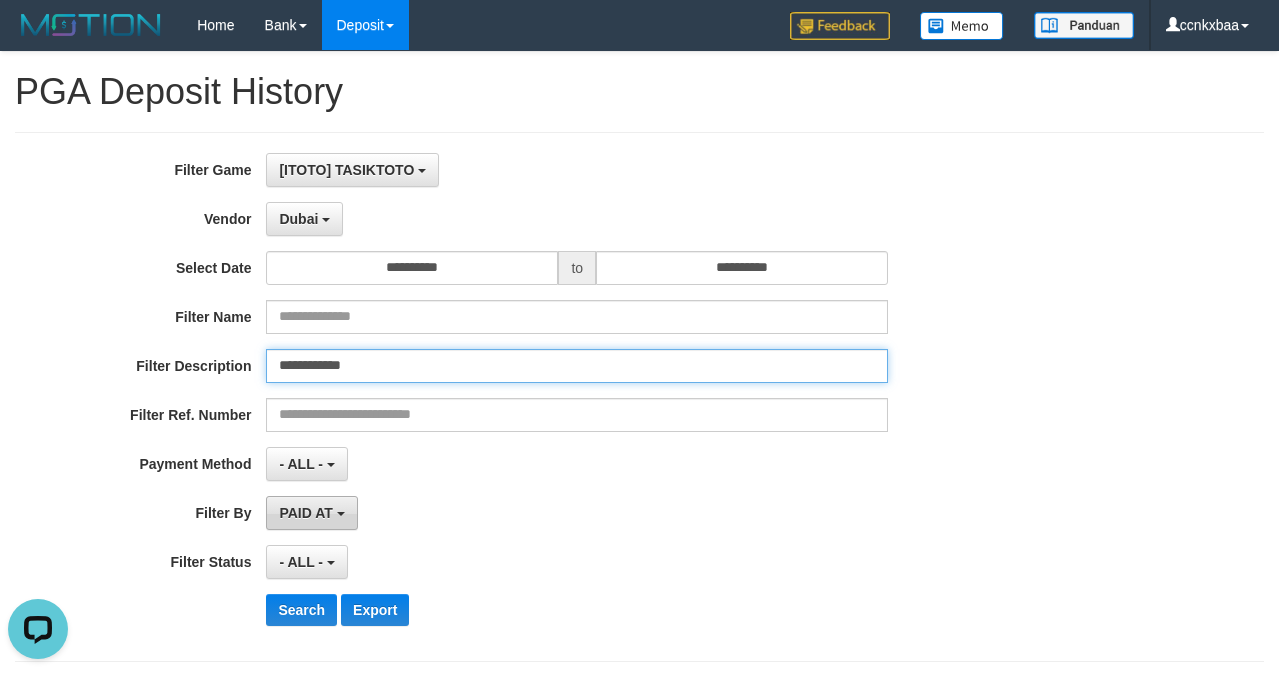 type on "**********" 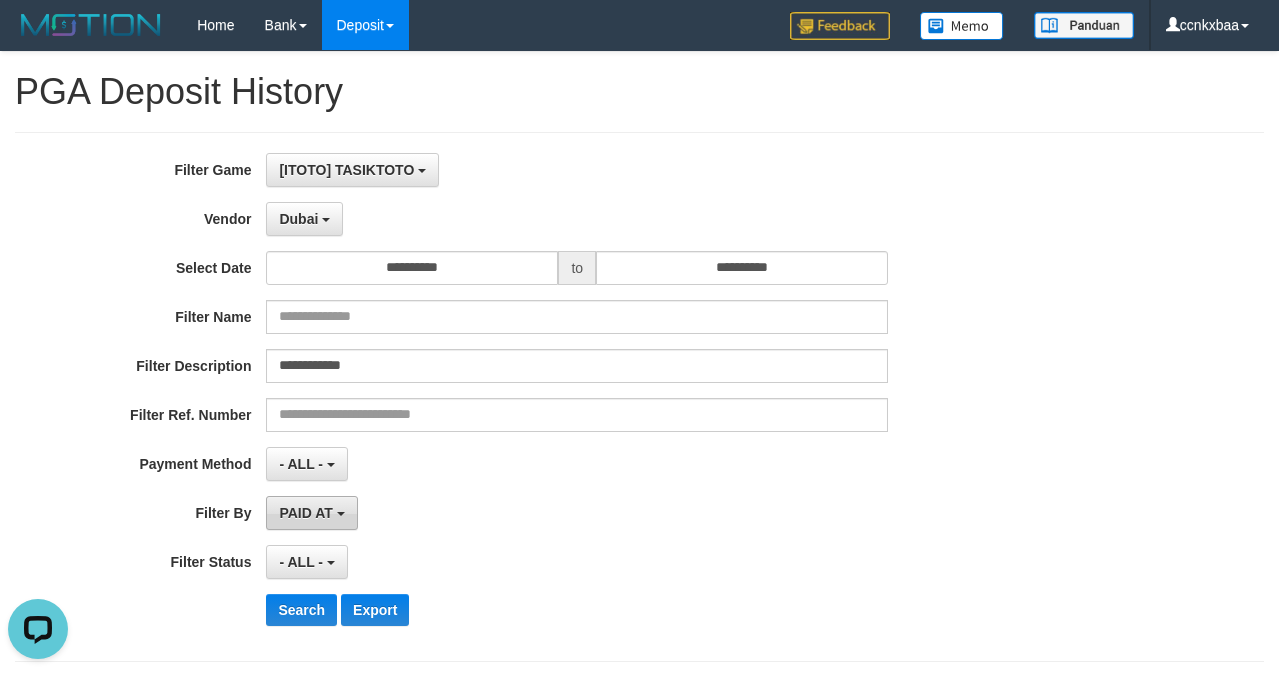 click on "PAID AT" at bounding box center (305, 513) 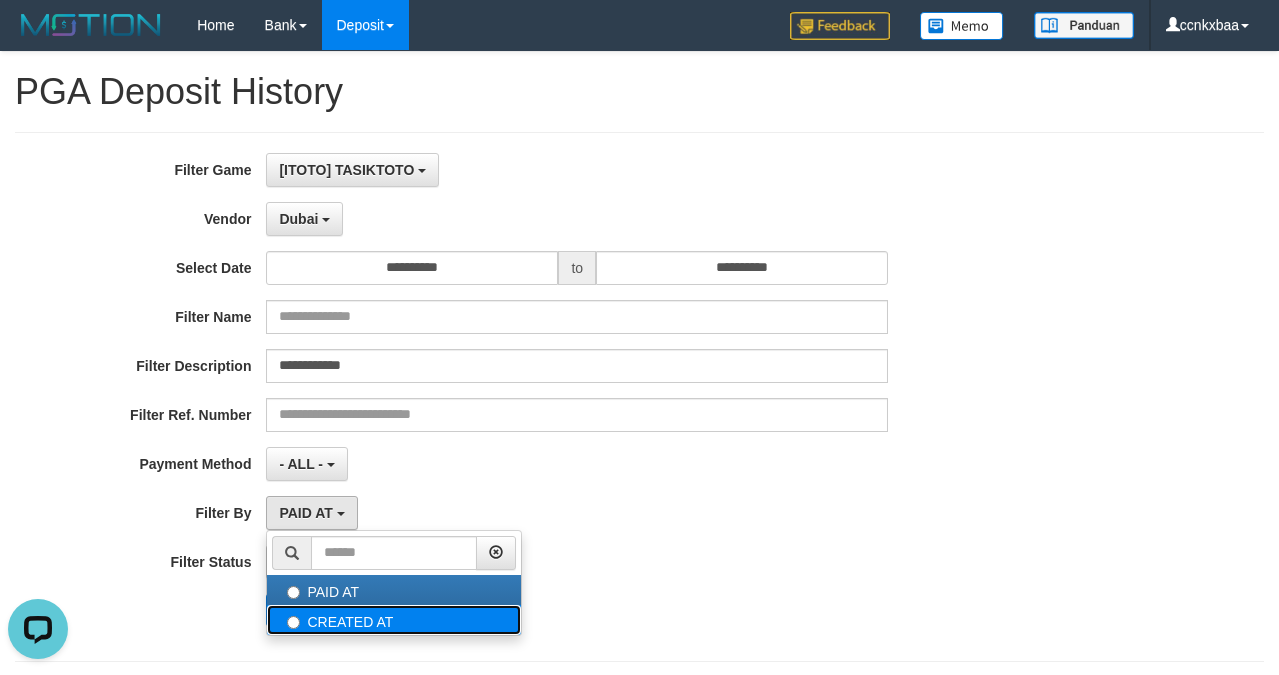 click on "CREATED AT" at bounding box center [394, 620] 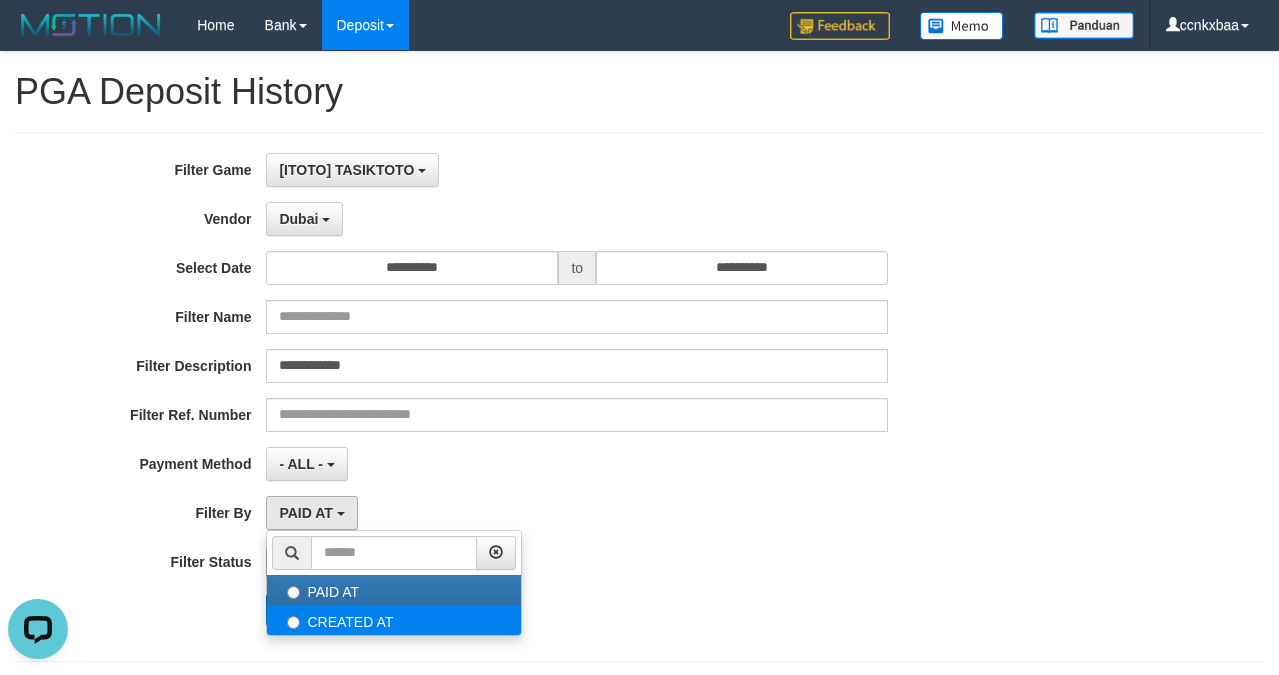 select on "*" 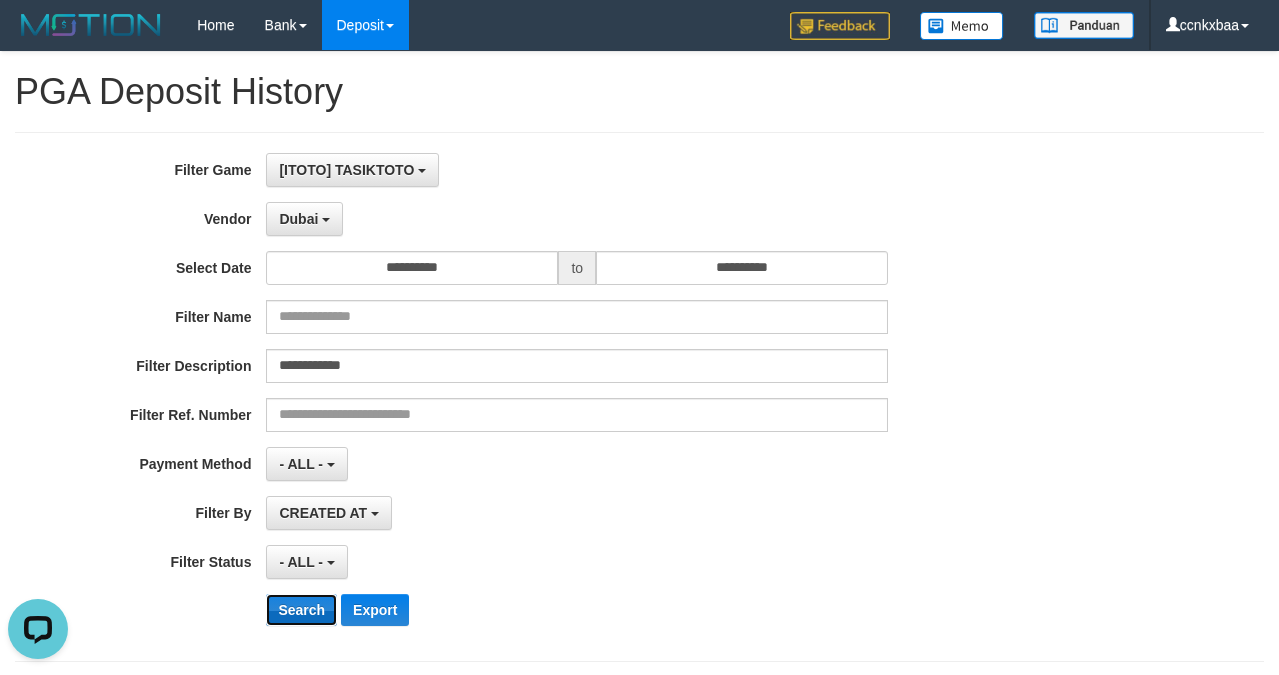click on "Search" at bounding box center [301, 610] 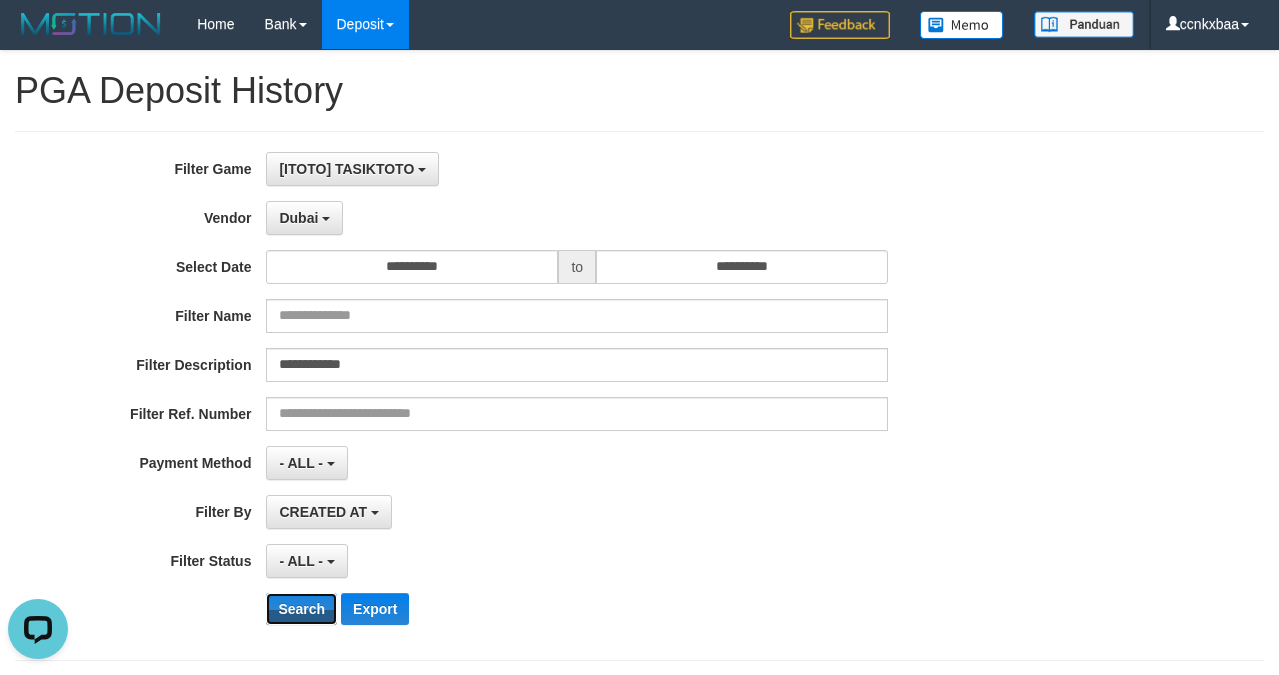 scroll, scrollTop: 0, scrollLeft: 0, axis: both 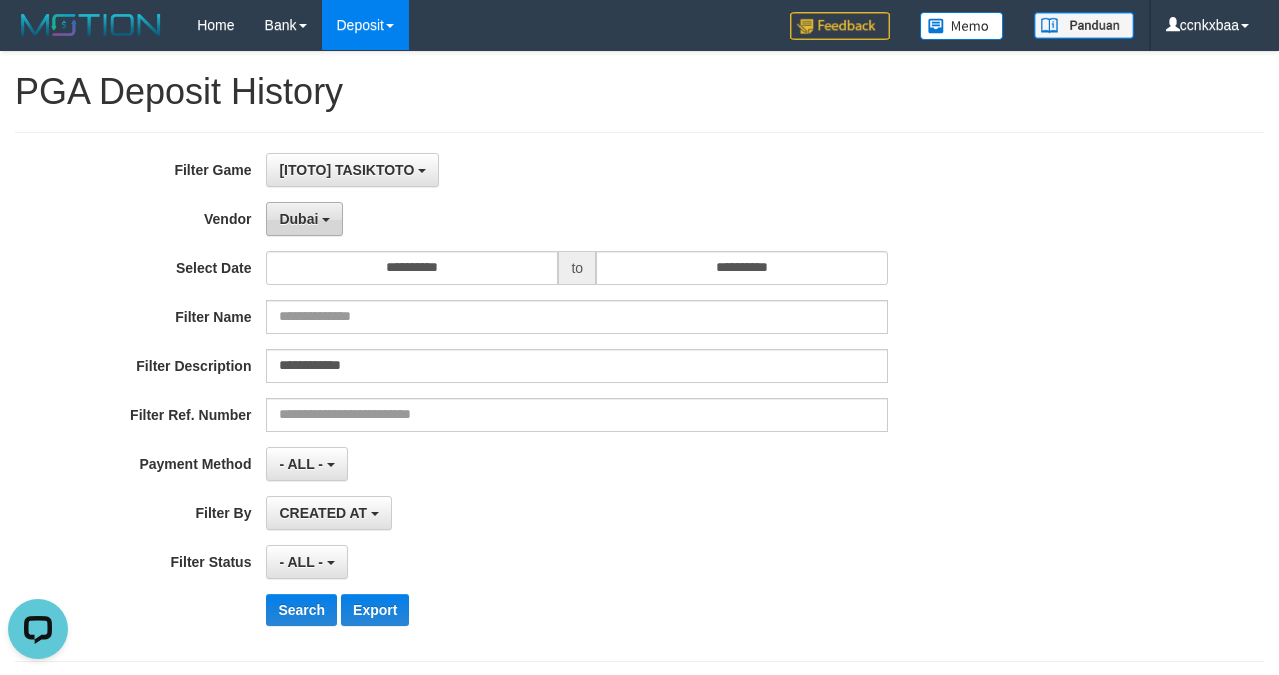 click on "Dubai" at bounding box center (298, 219) 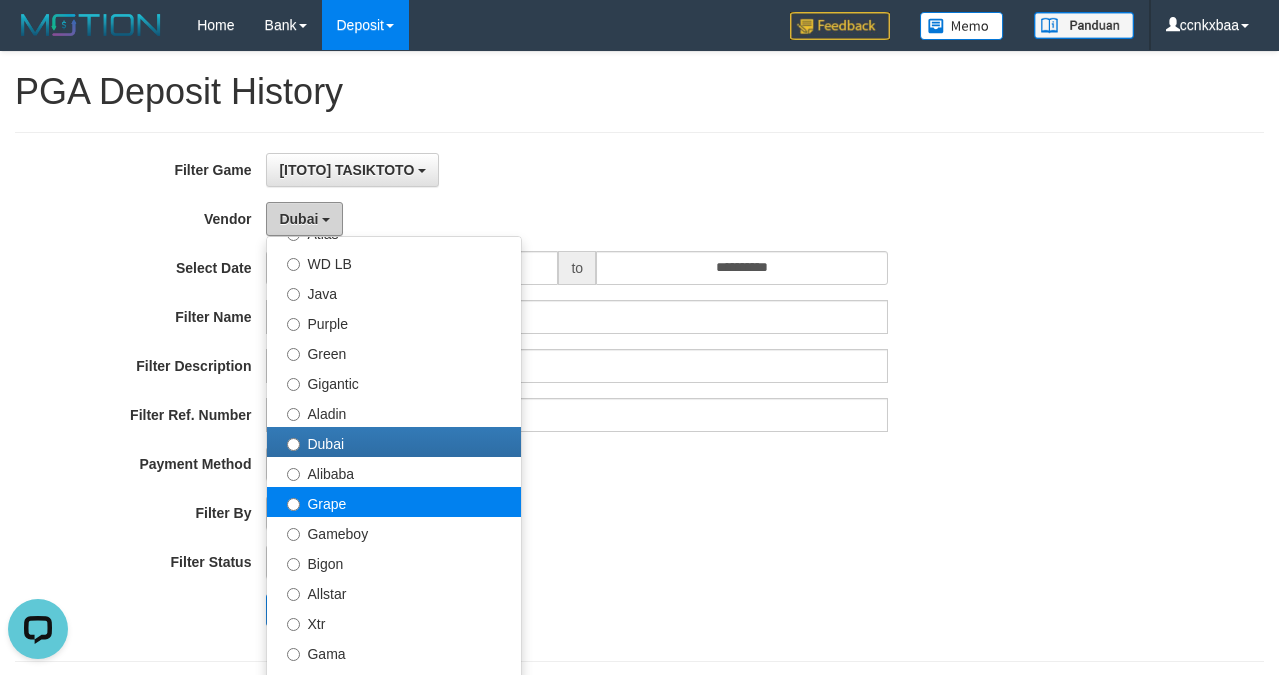 scroll, scrollTop: 200, scrollLeft: 0, axis: vertical 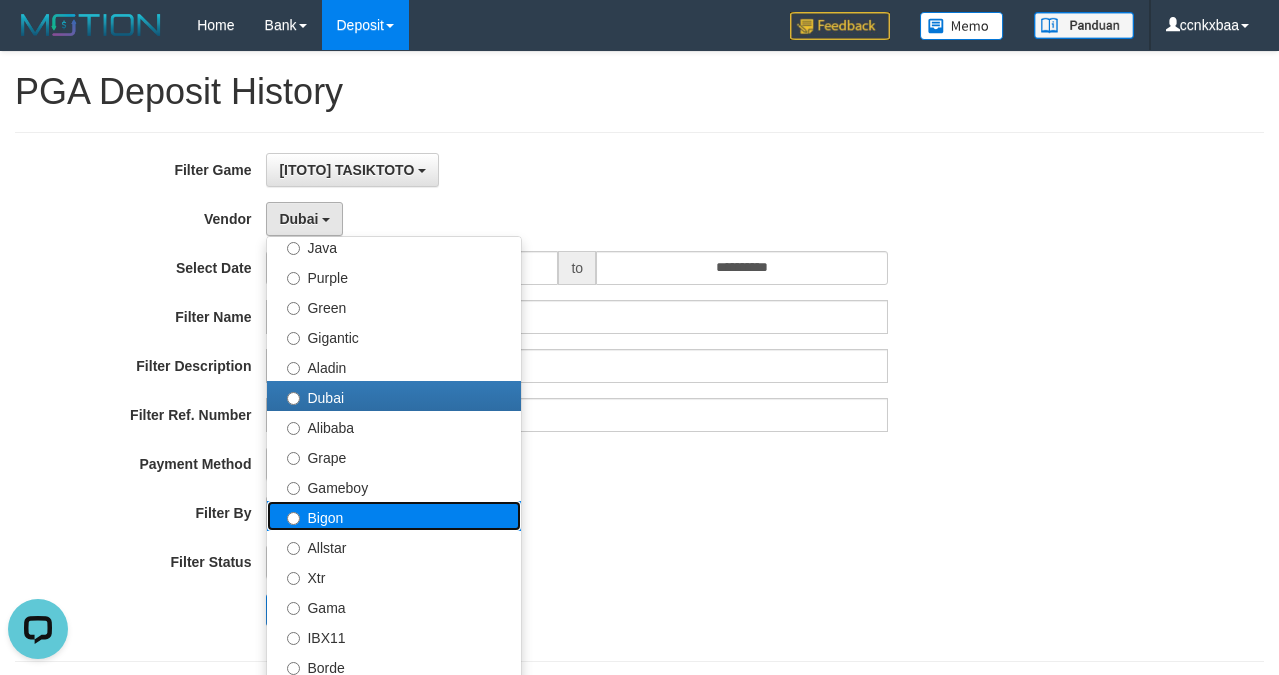 click on "Bigon" at bounding box center (394, 516) 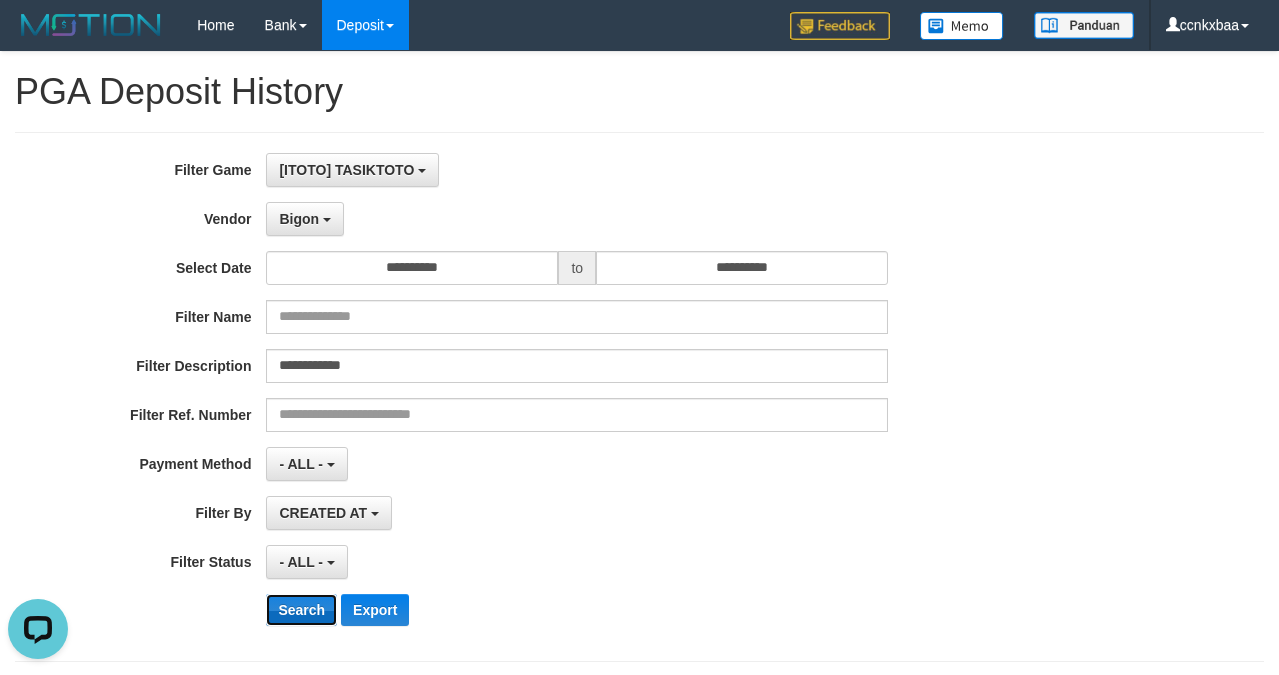 click on "Search" at bounding box center (301, 610) 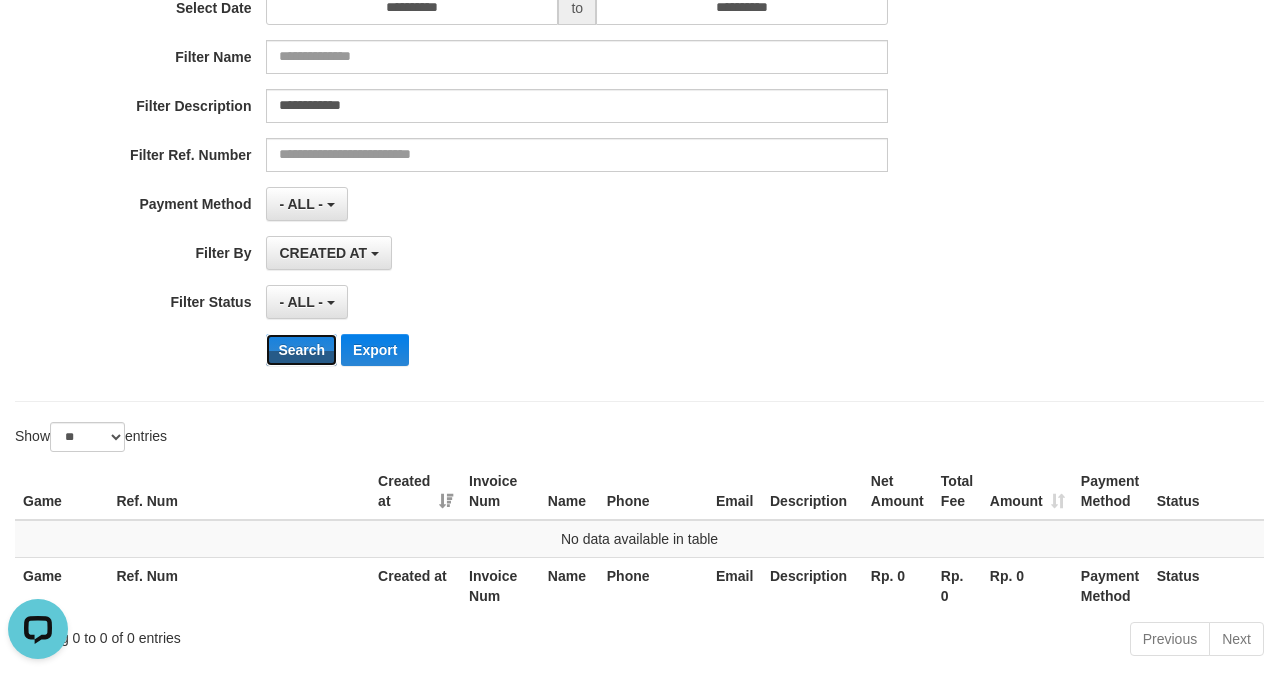 scroll, scrollTop: 0, scrollLeft: 0, axis: both 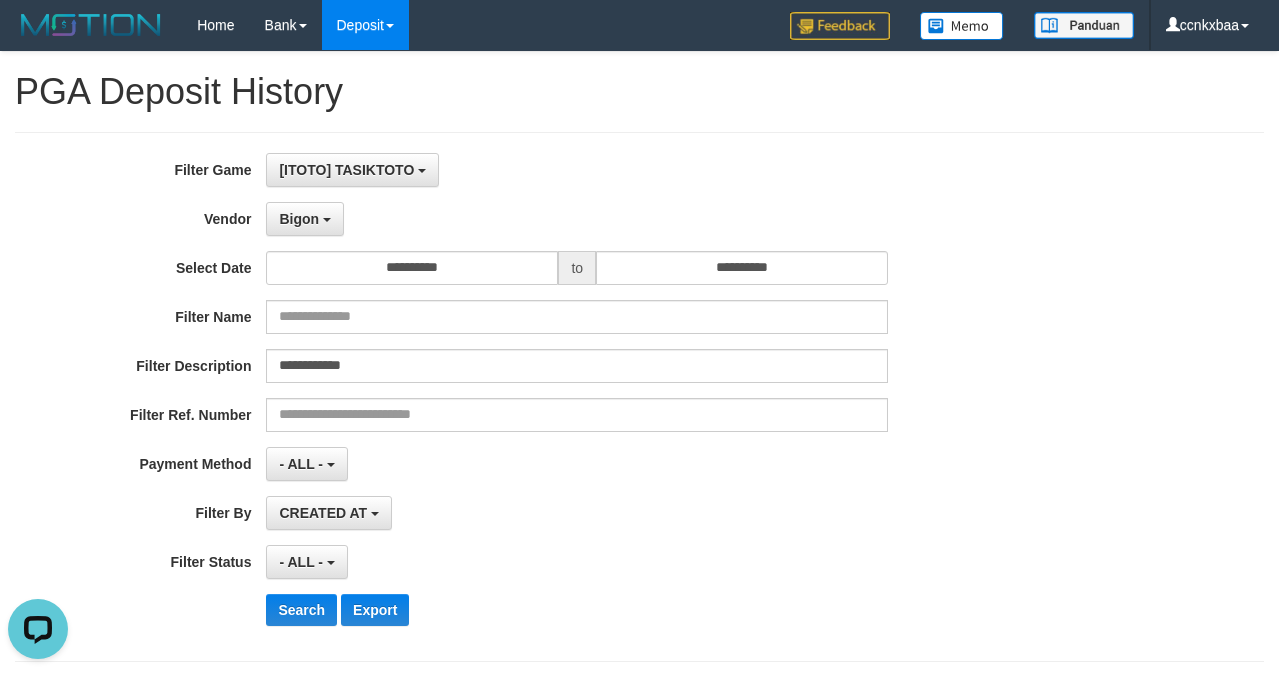 click on "**********" at bounding box center (533, 397) 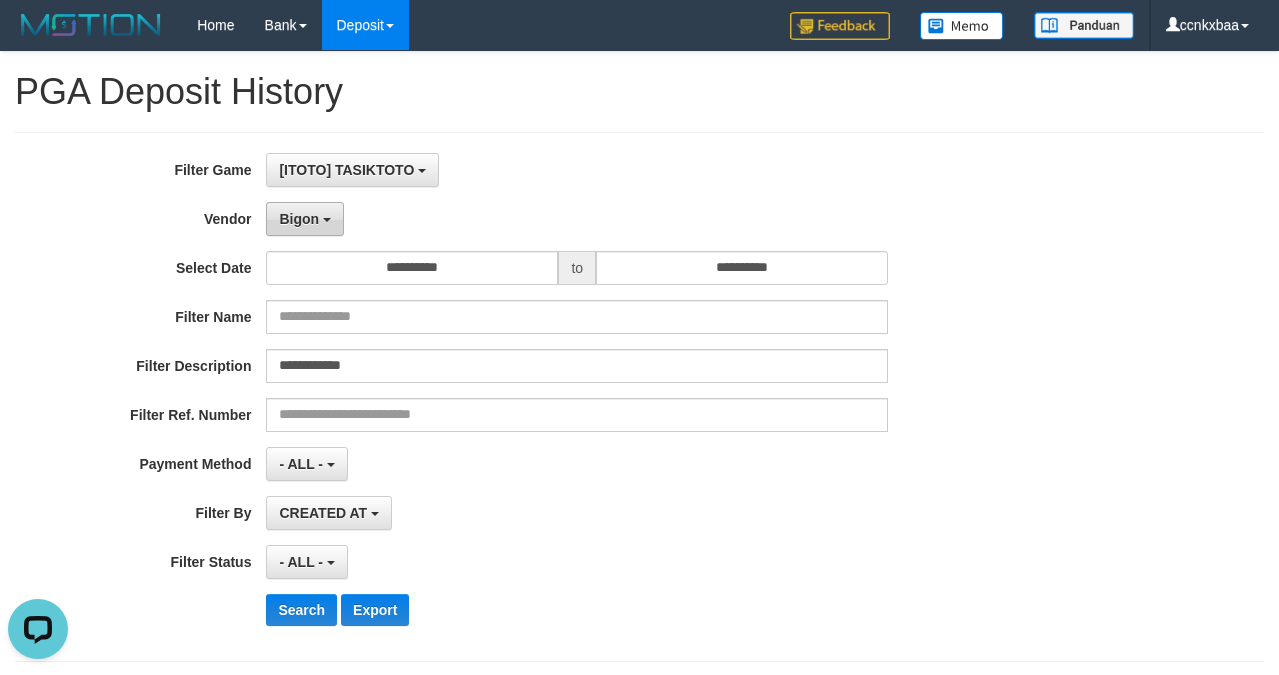 click on "Bigon" at bounding box center (299, 219) 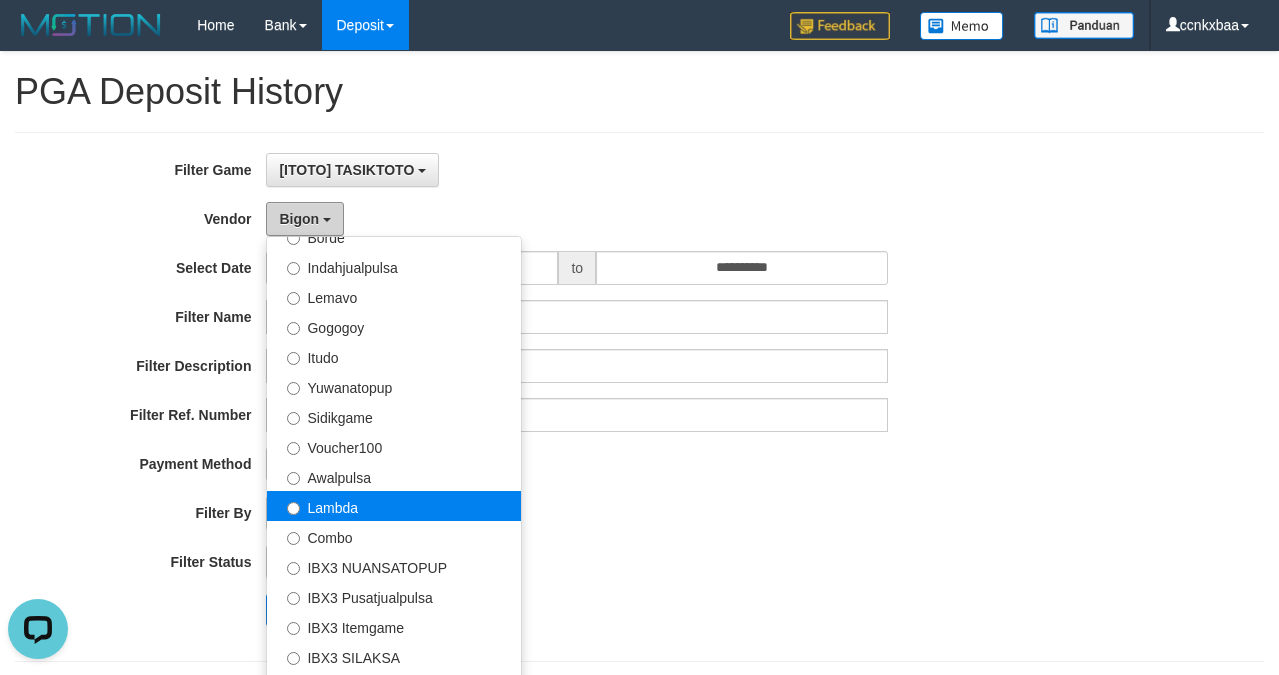 scroll, scrollTop: 656, scrollLeft: 0, axis: vertical 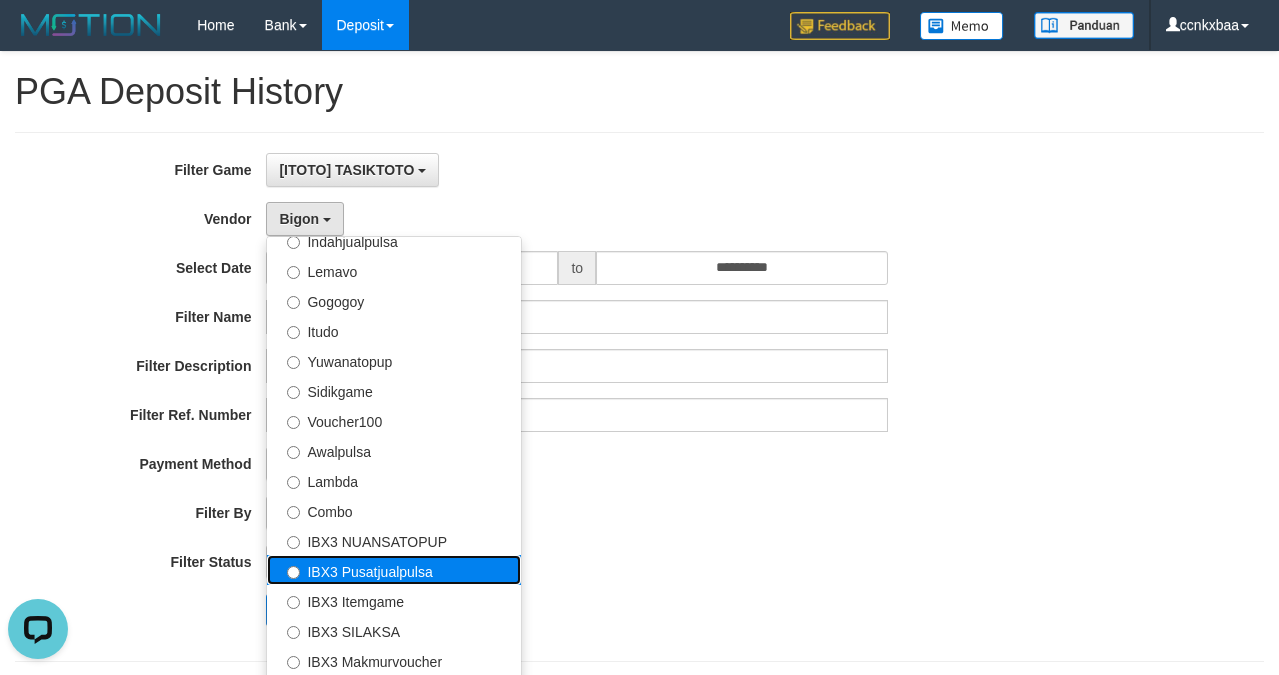 click on "IBX3 Pusatjualpulsa" at bounding box center (394, 570) 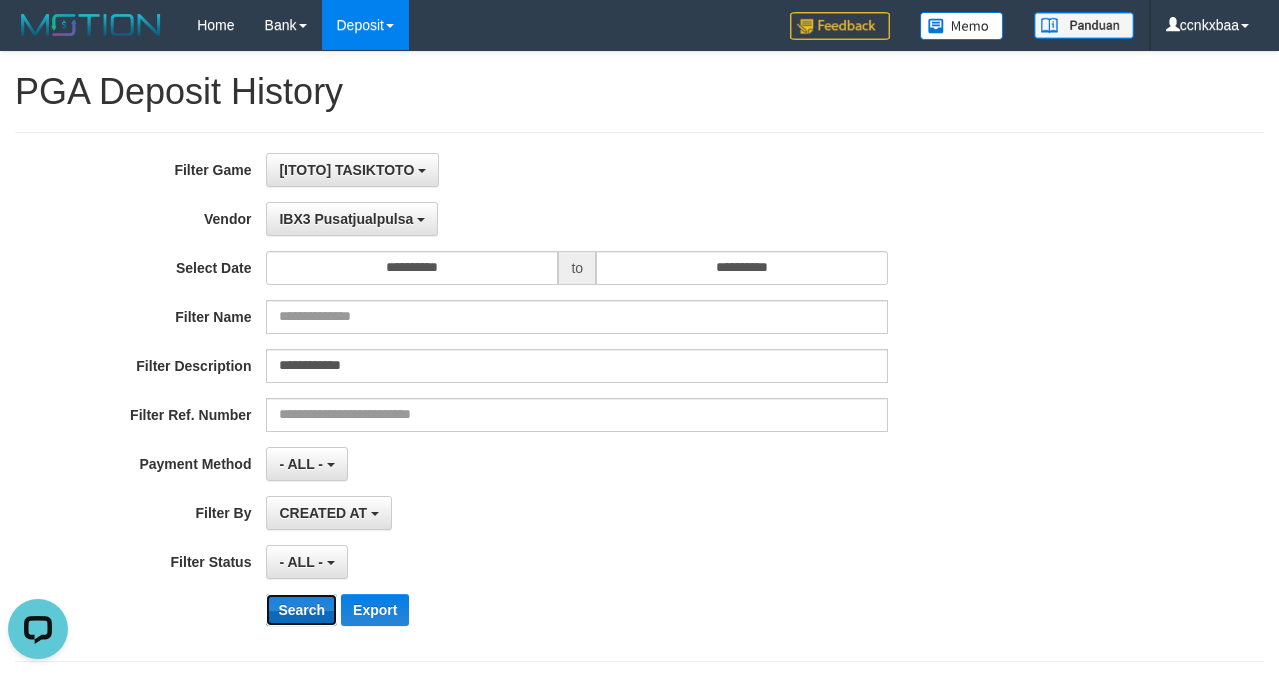 click on "Search" at bounding box center [301, 610] 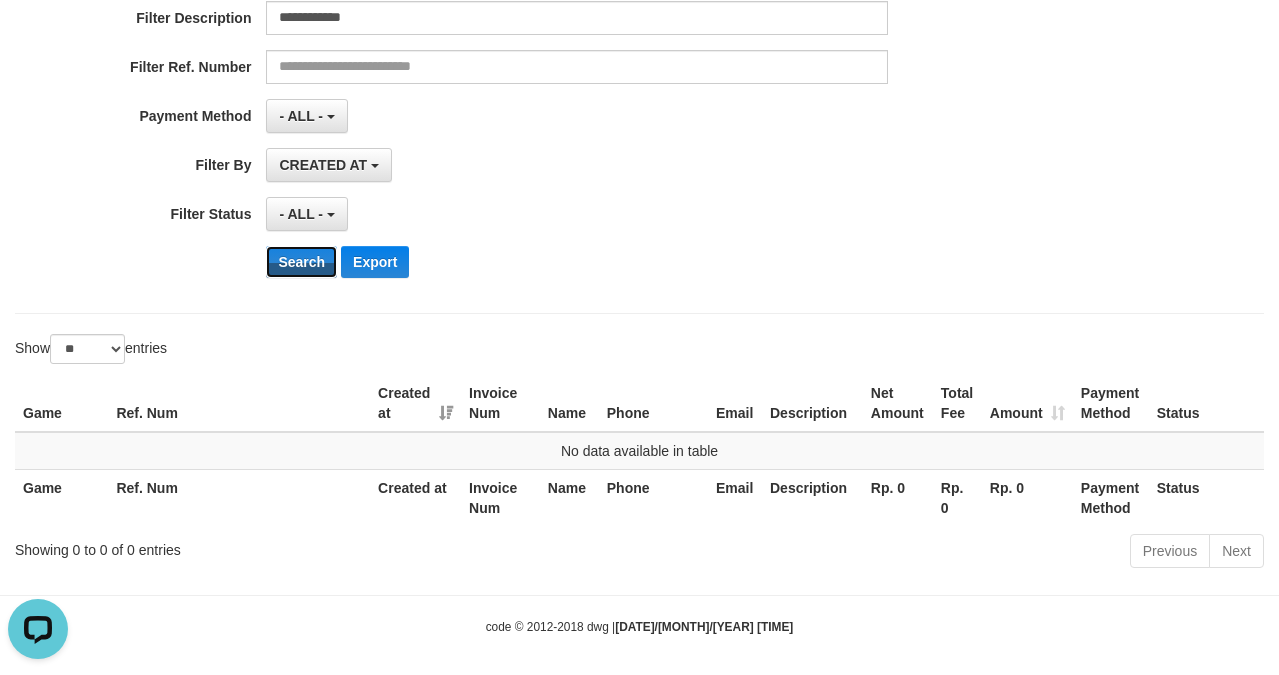 scroll, scrollTop: 359, scrollLeft: 0, axis: vertical 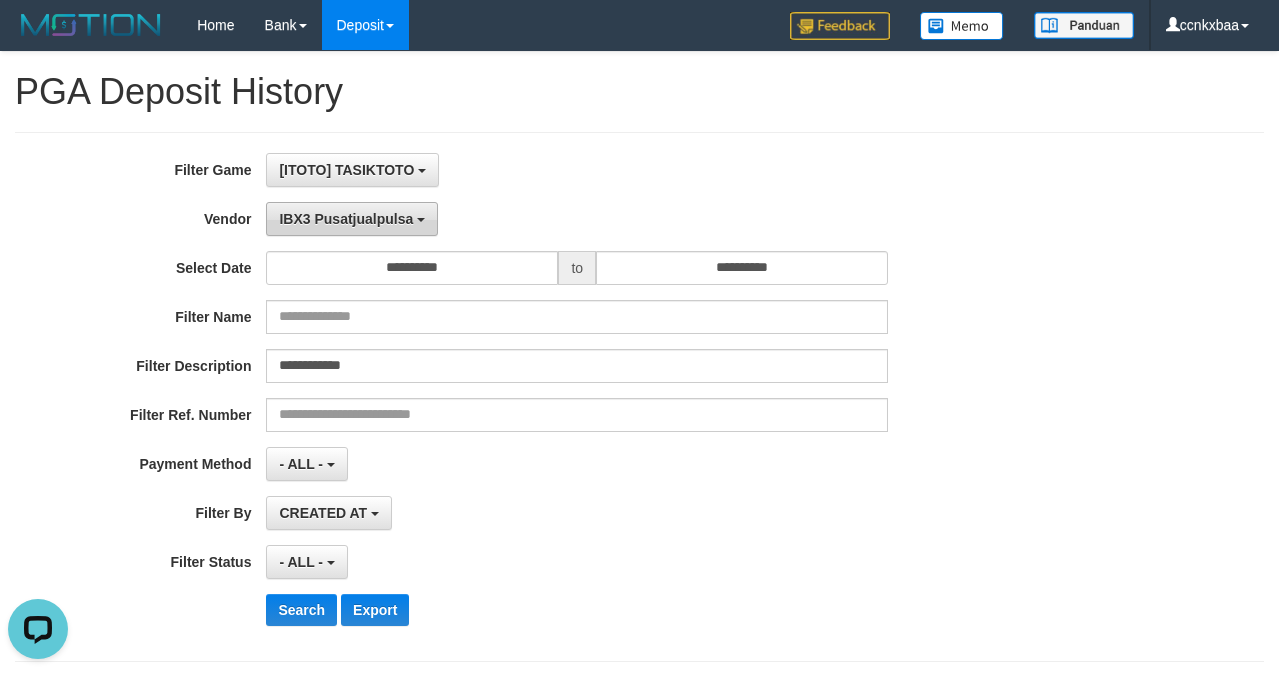 click on "IBX3 Pusatjualpulsa" at bounding box center (346, 219) 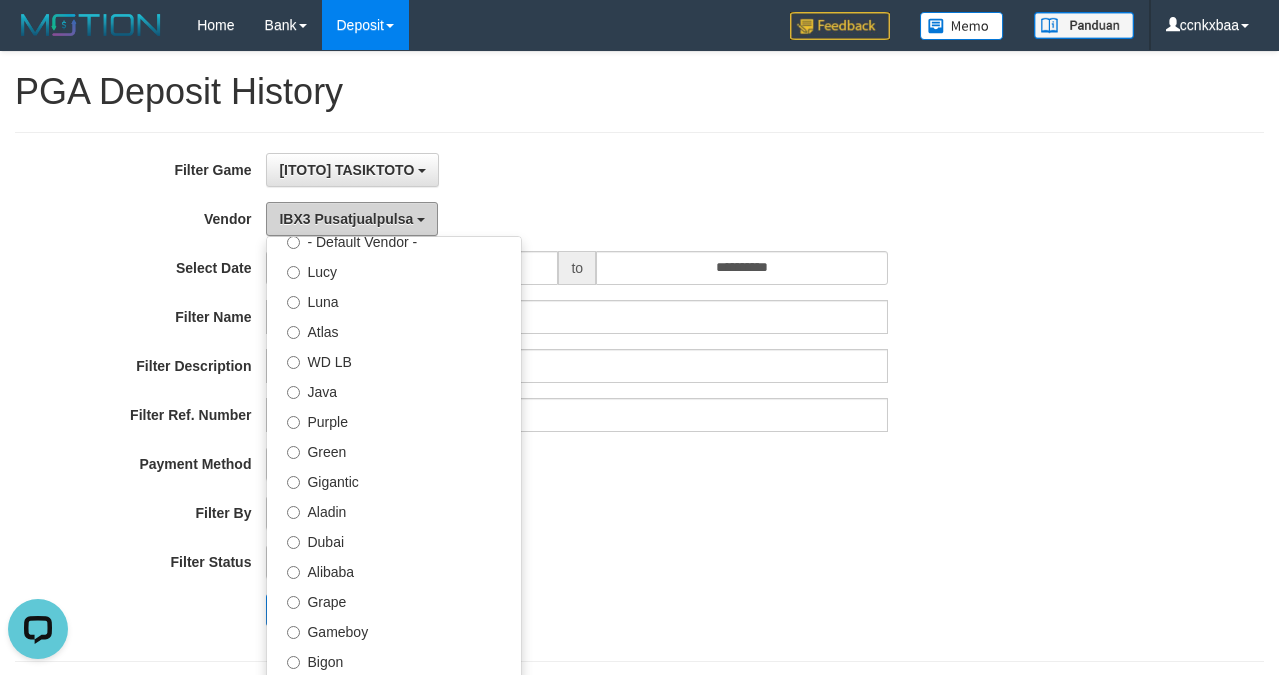 scroll, scrollTop: 0, scrollLeft: 0, axis: both 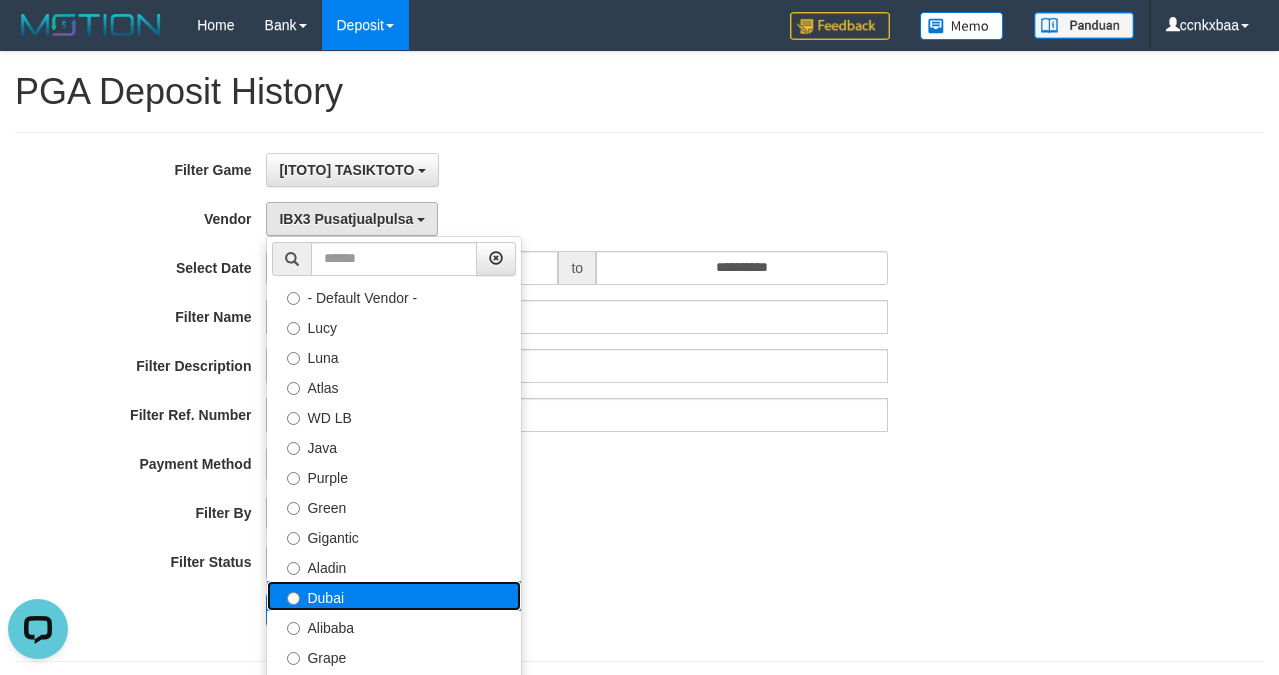 click on "Dubai" at bounding box center [394, 596] 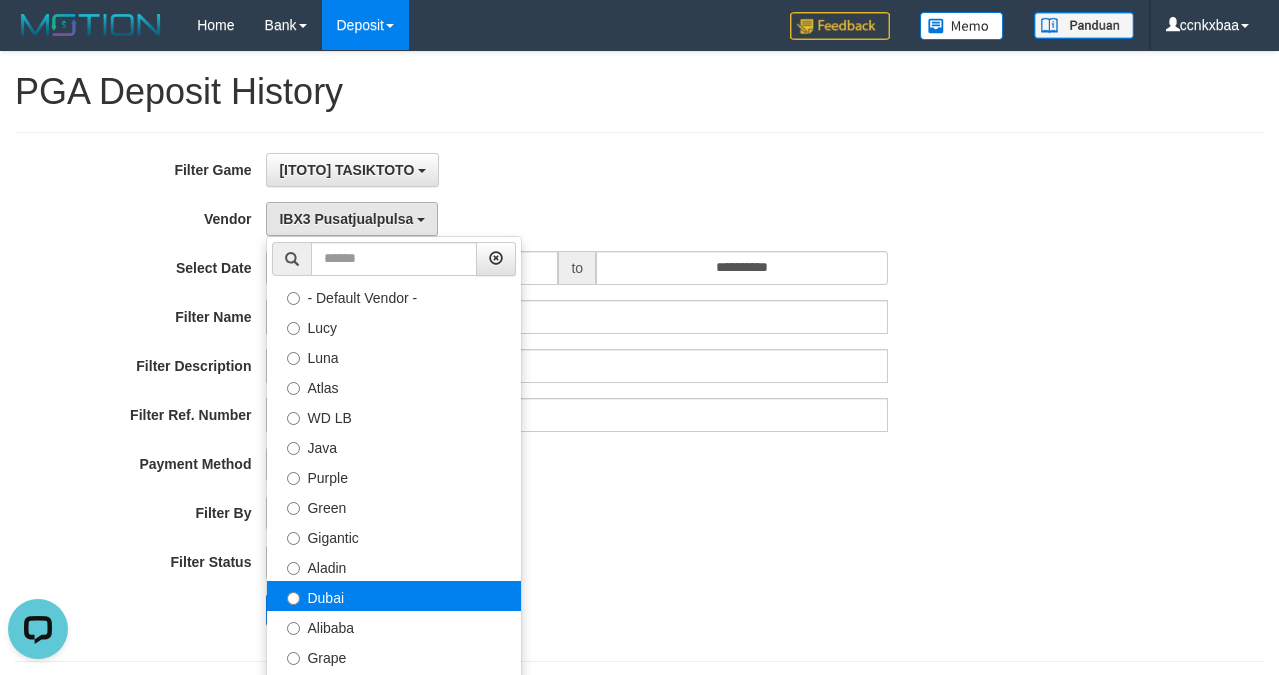 select on "**********" 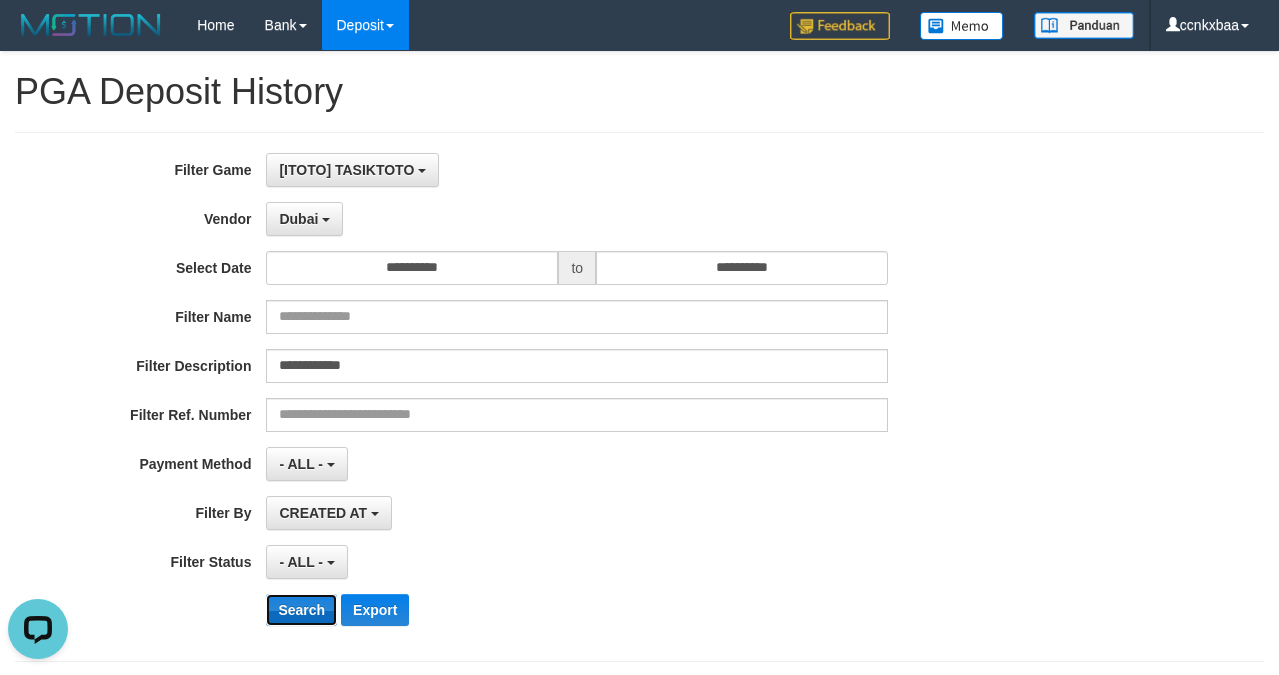 click on "Search" at bounding box center (301, 610) 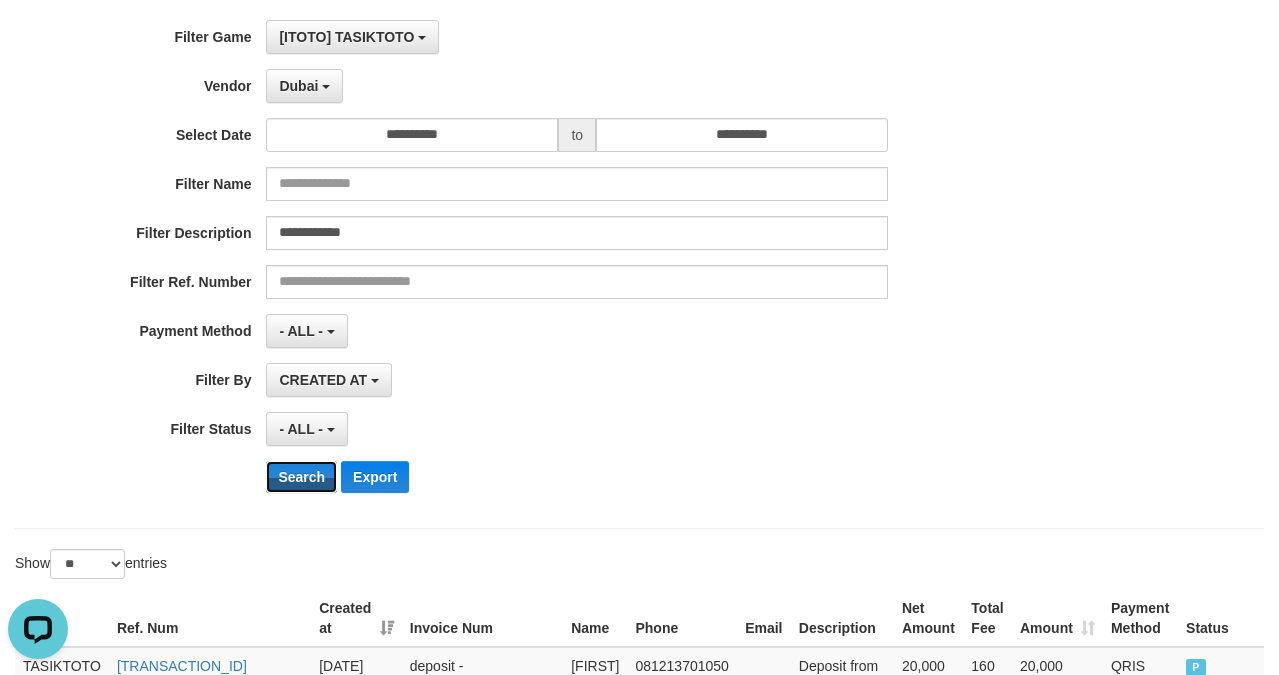 scroll, scrollTop: 379, scrollLeft: 0, axis: vertical 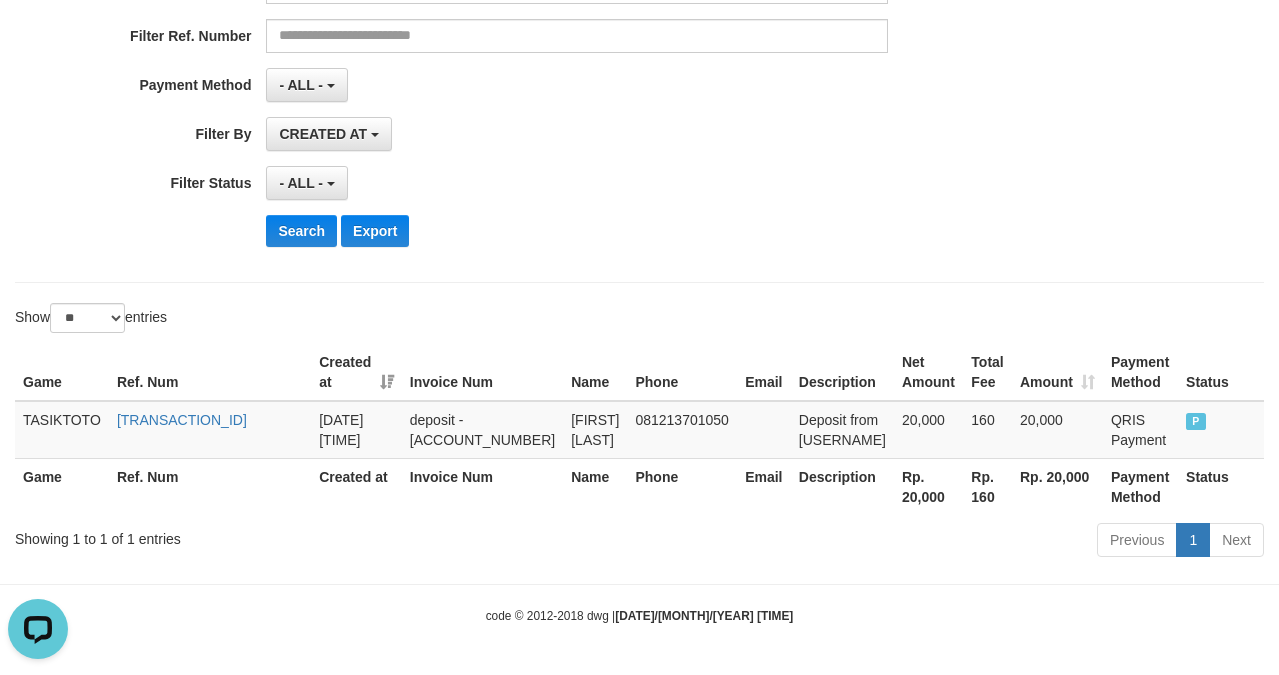 click on "**********" at bounding box center (533, 18) 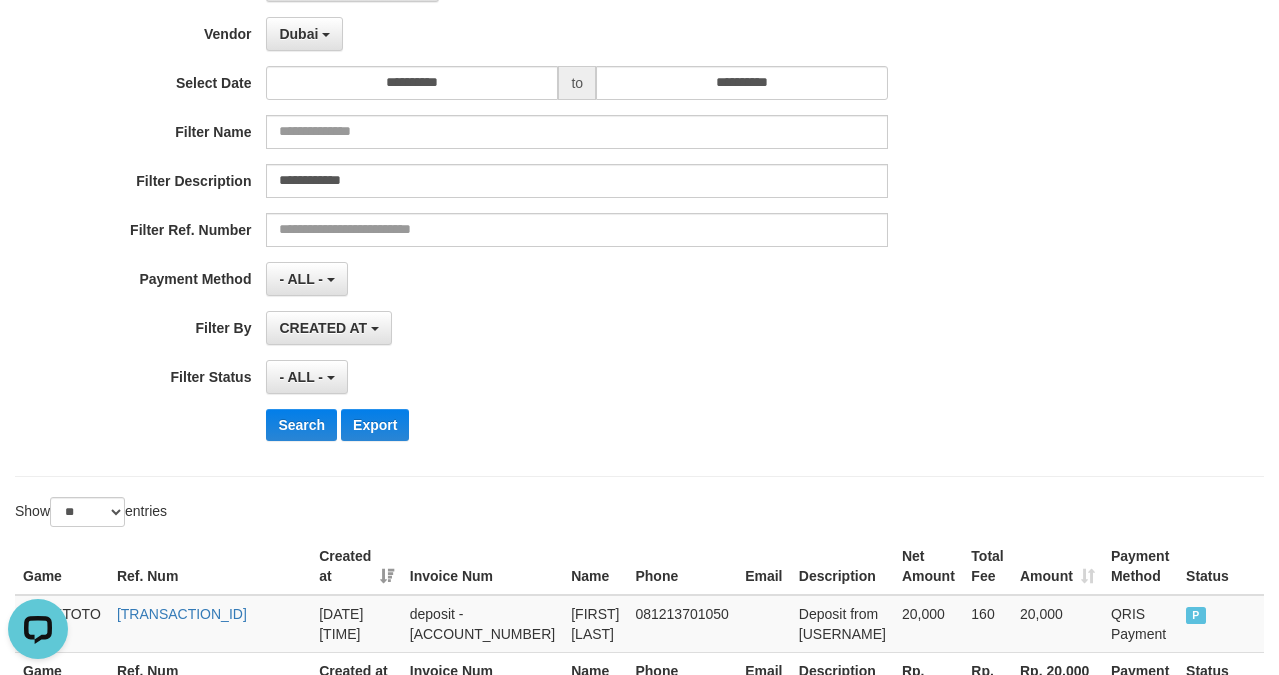 scroll, scrollTop: 179, scrollLeft: 0, axis: vertical 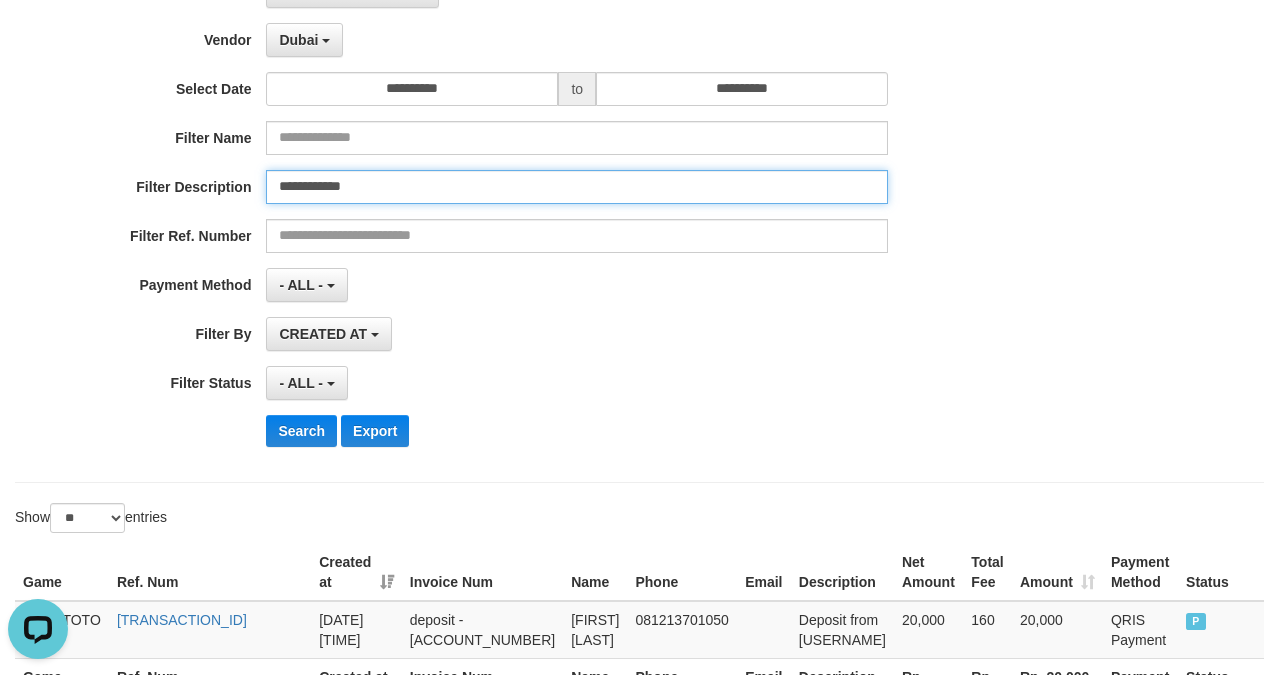 click on "**********" at bounding box center [577, 187] 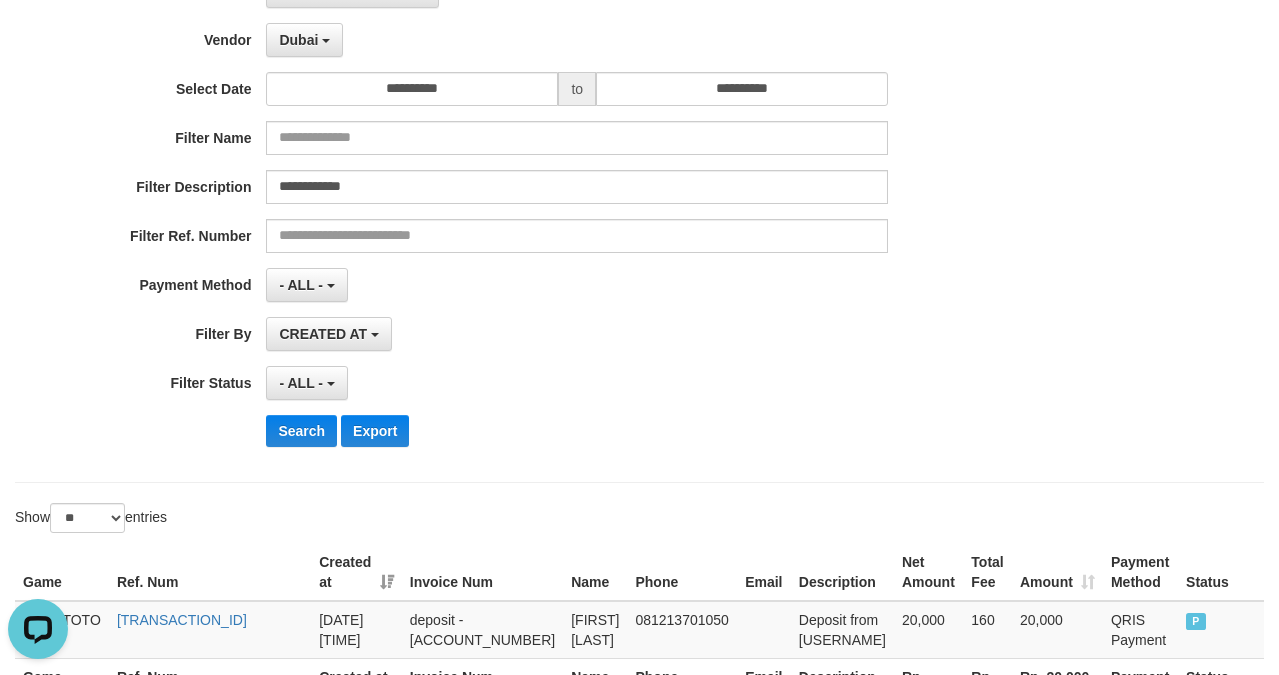 click on "CREATED AT
PAID AT
CREATED AT" at bounding box center [577, 334] 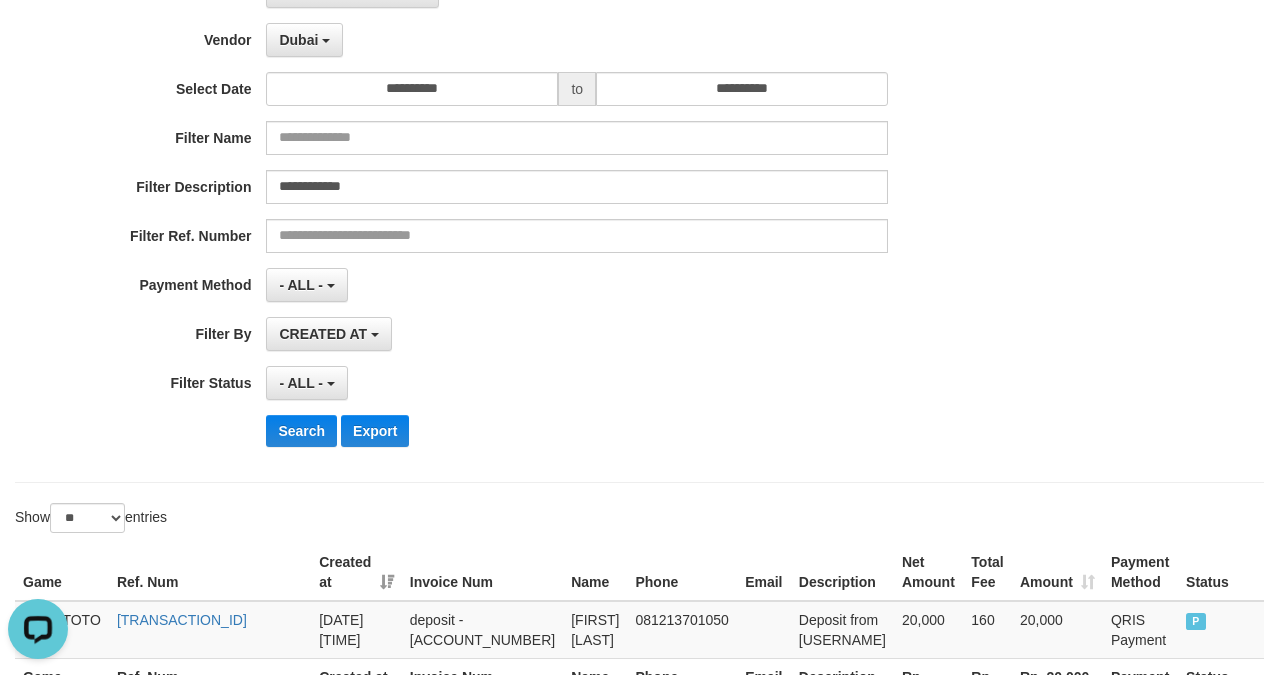 click at bounding box center (42, 633) 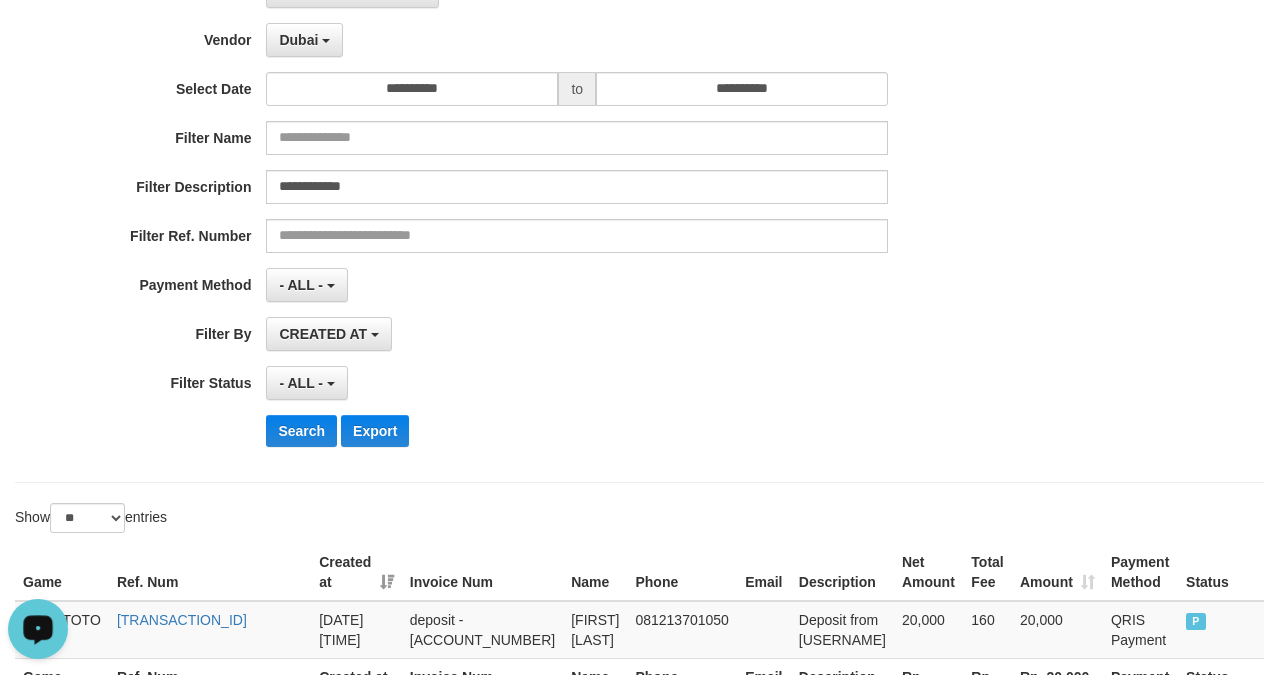 click 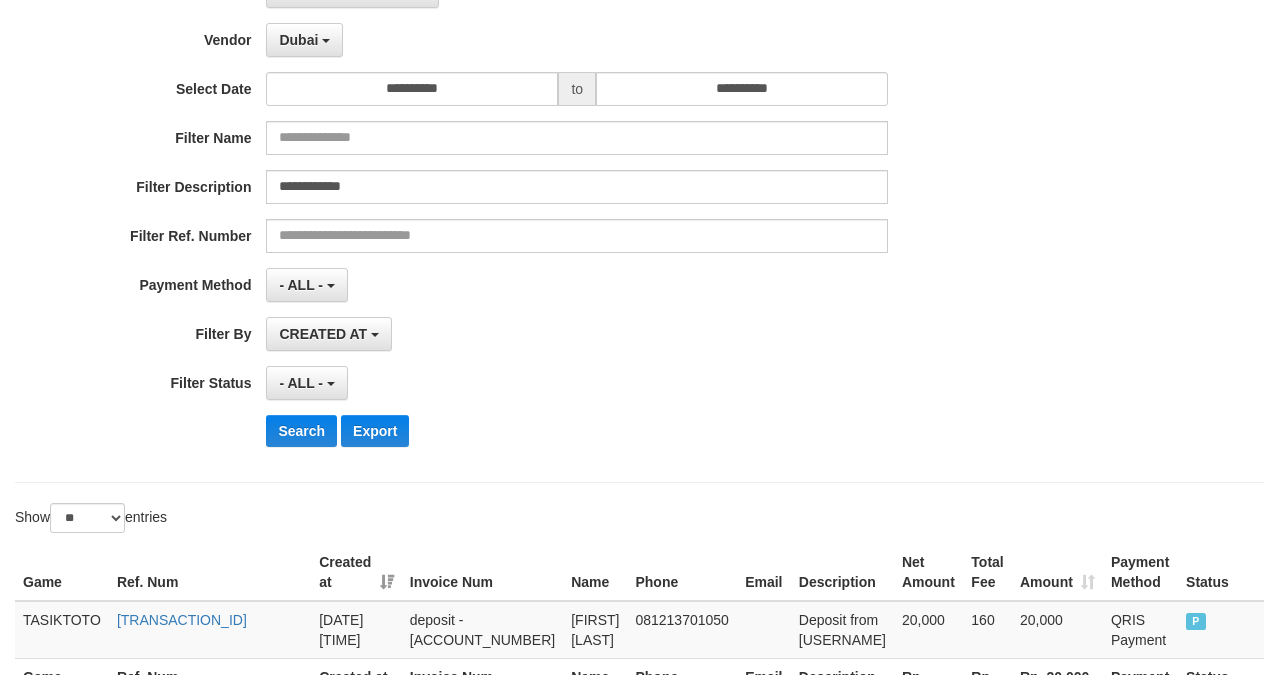 click on "CREATED AT
PAID AT
CREATED AT" at bounding box center (577, 334) 